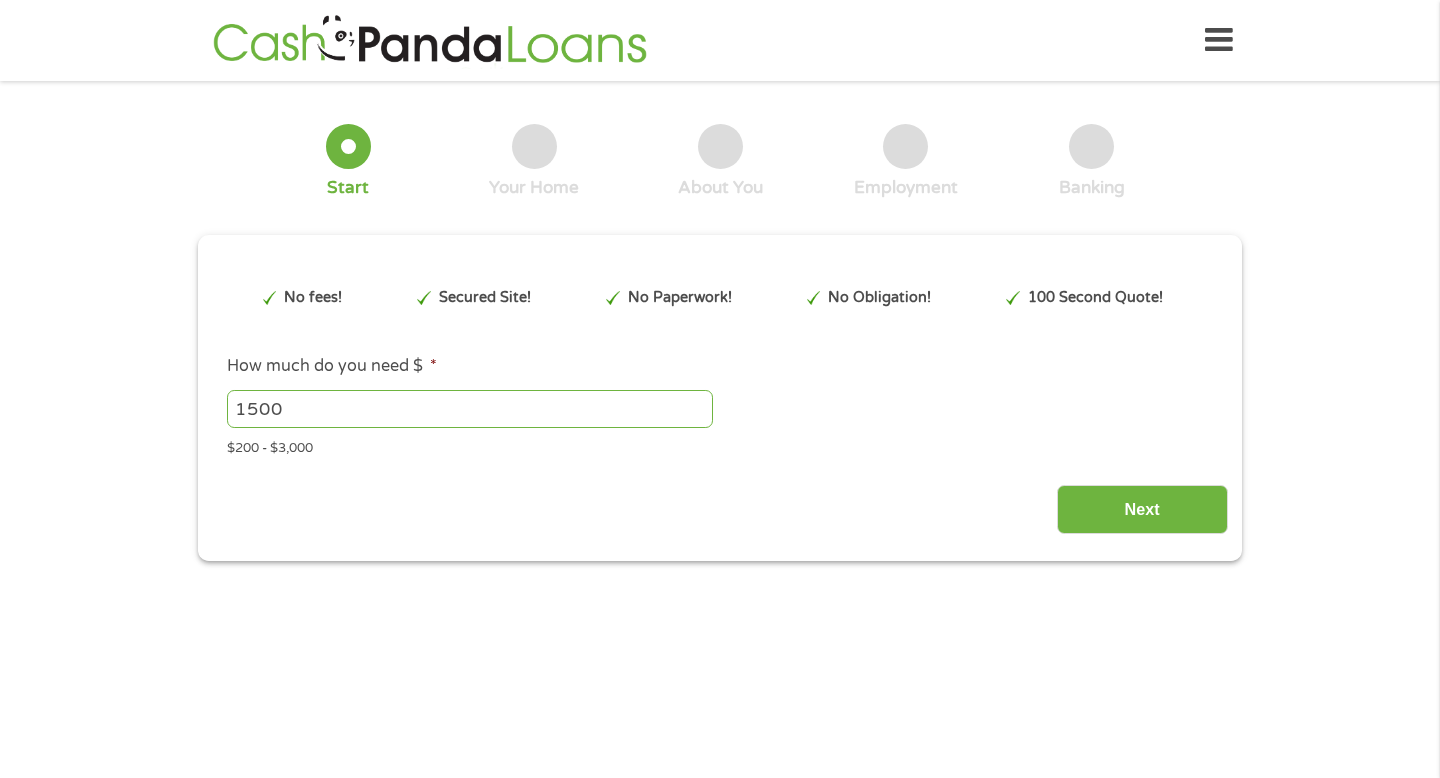 scroll, scrollTop: 0, scrollLeft: 0, axis: both 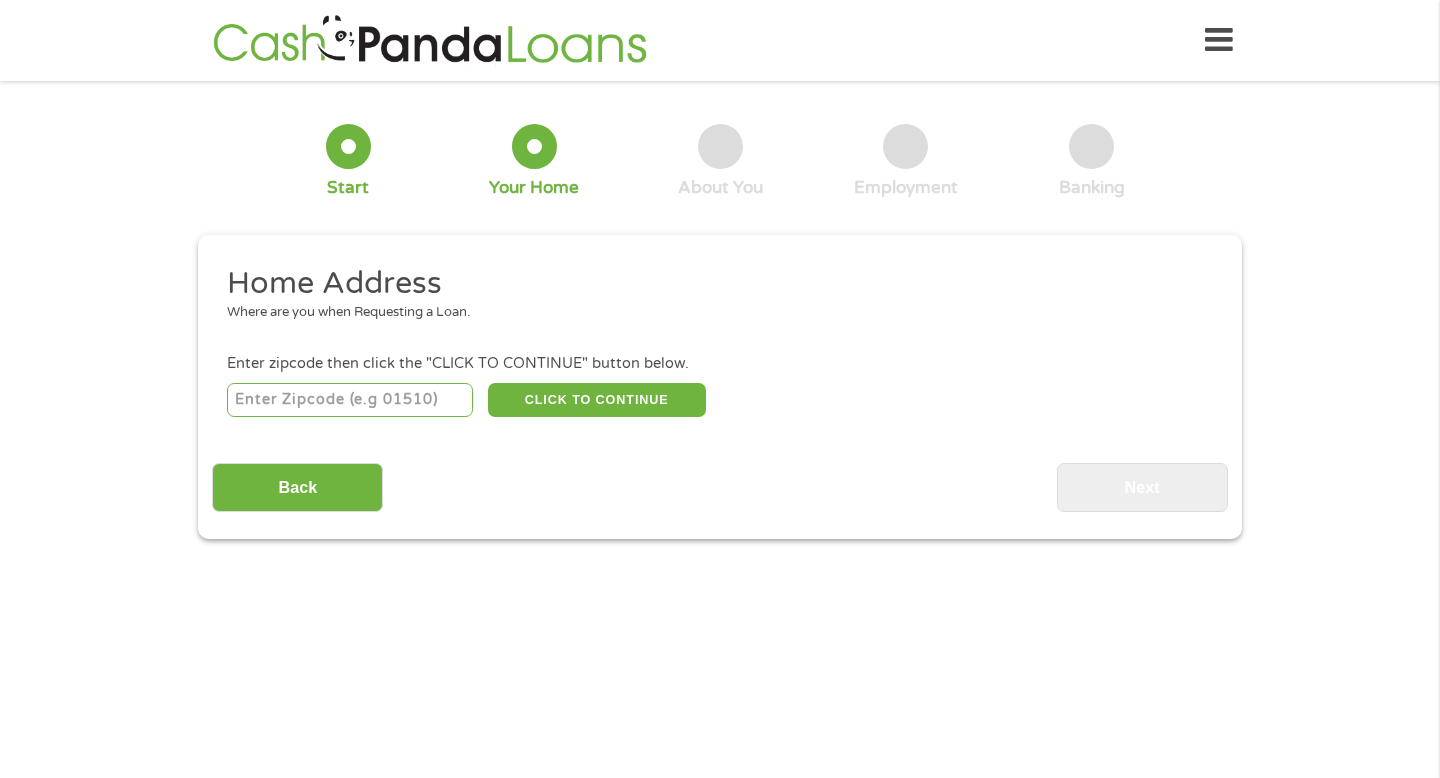 click at bounding box center [350, 400] 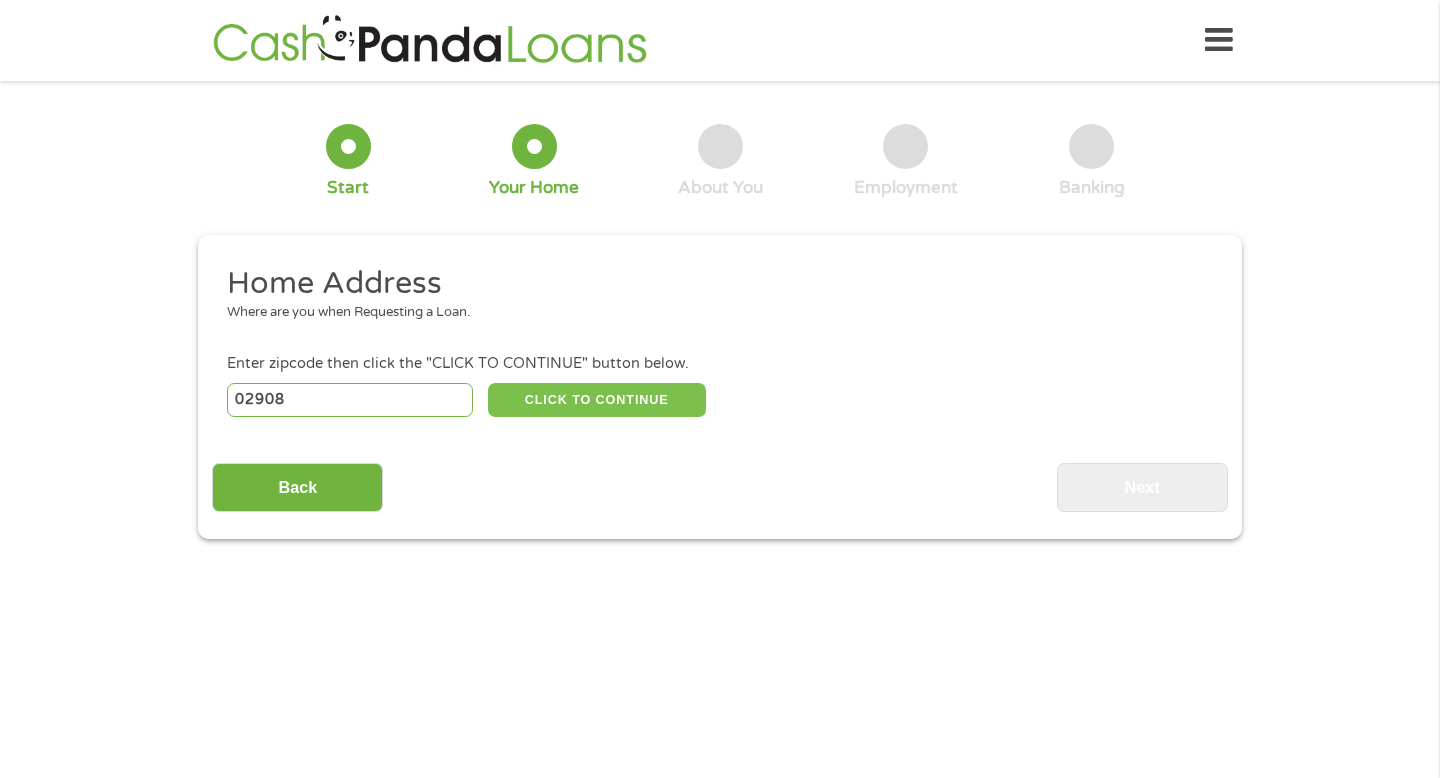 type on "02908" 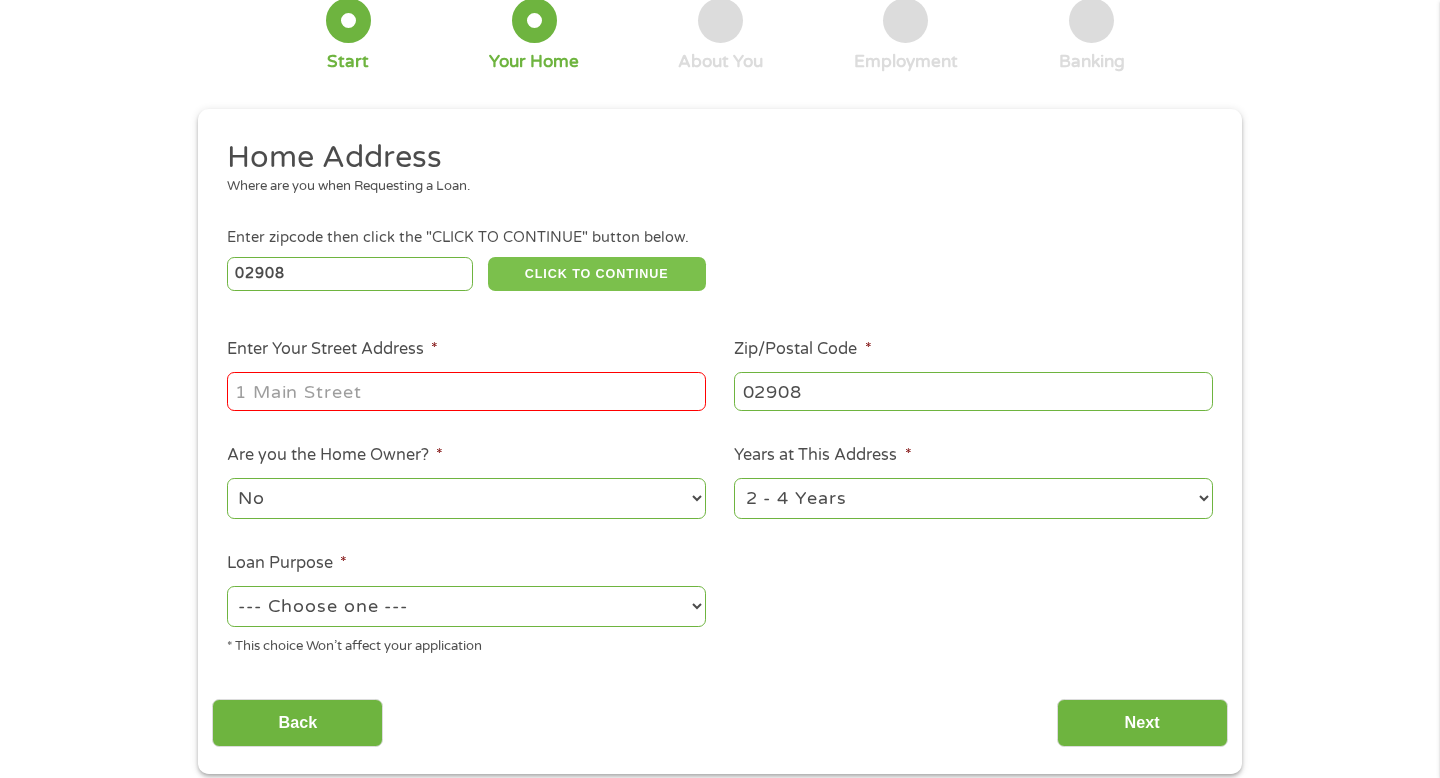 scroll, scrollTop: 128, scrollLeft: 0, axis: vertical 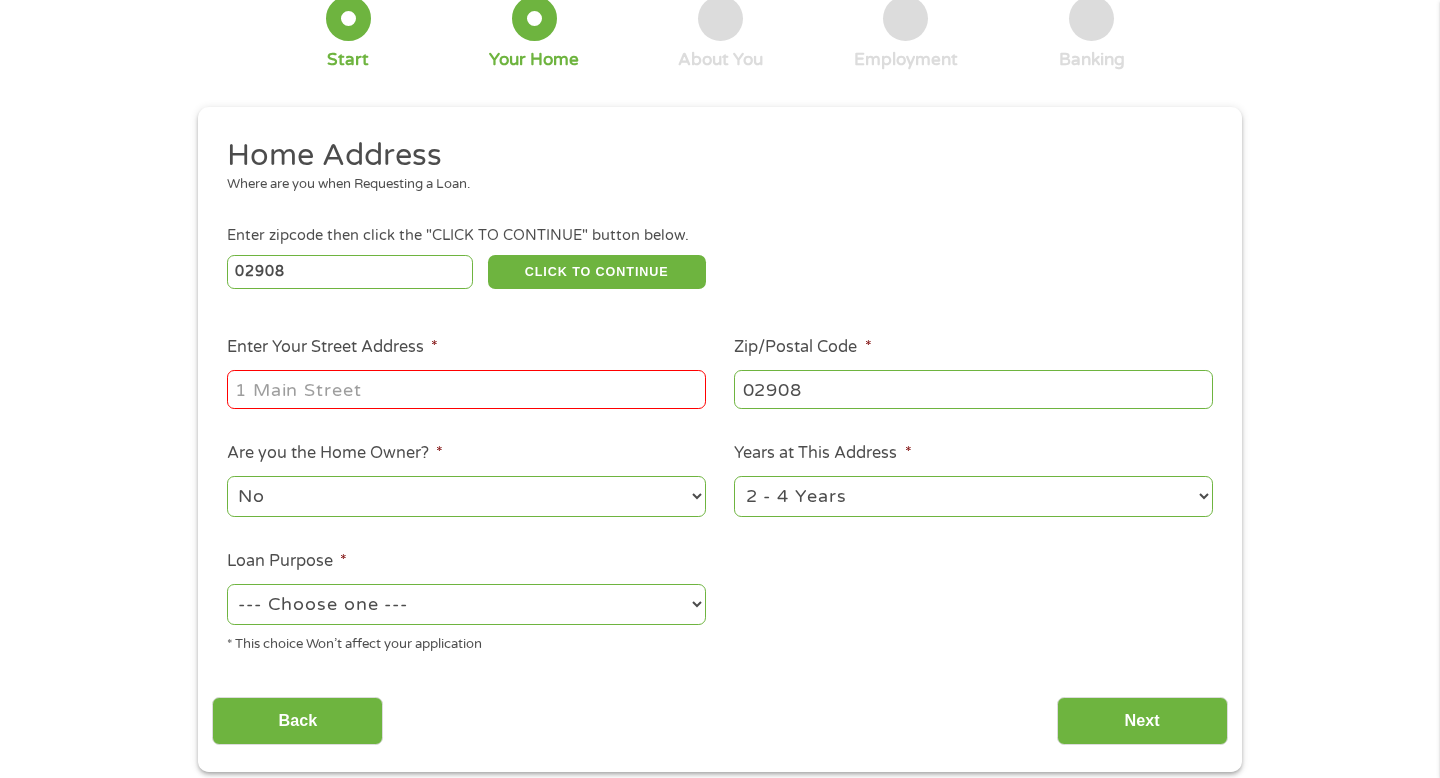 click on "Enter Your Street Address *" at bounding box center (466, 389) 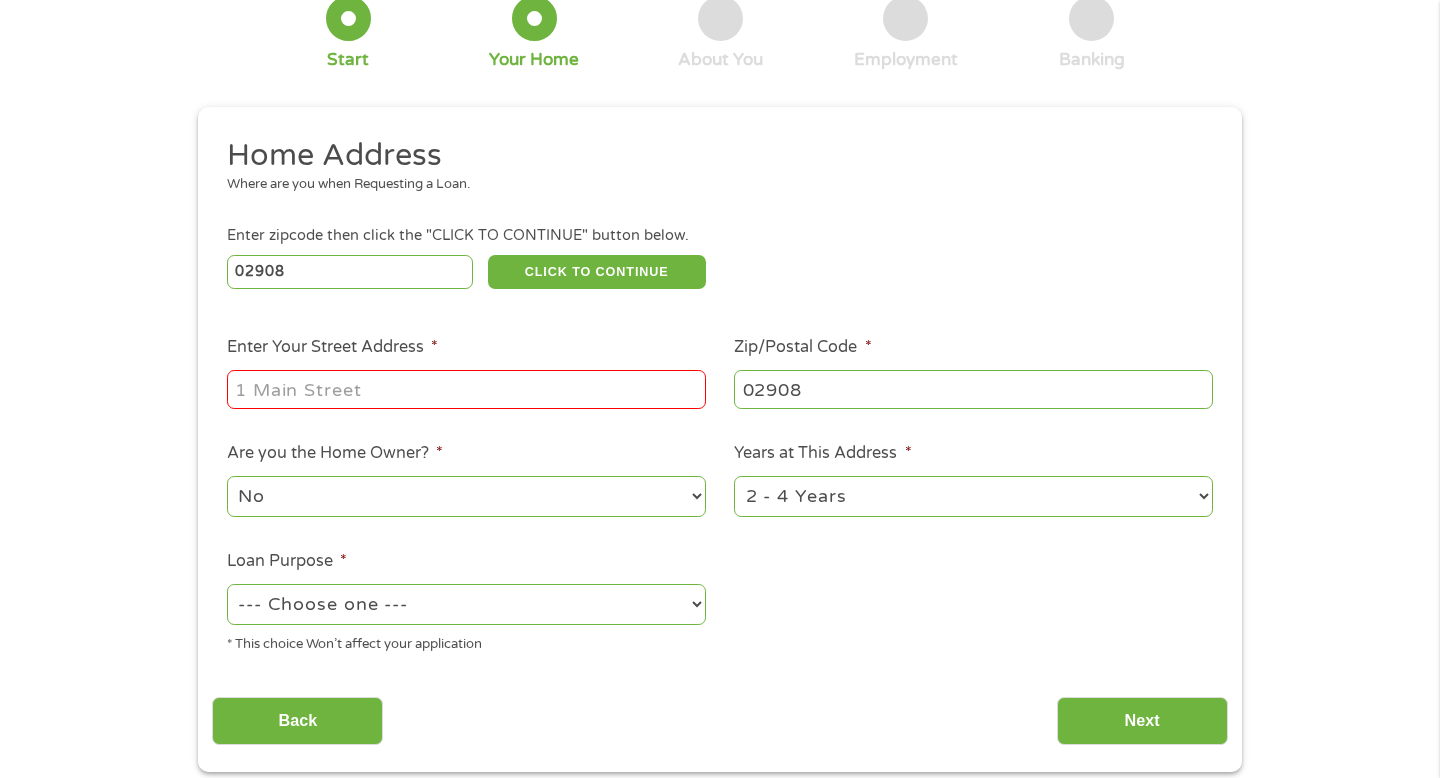 type on "[STREET_ADDRESS]" 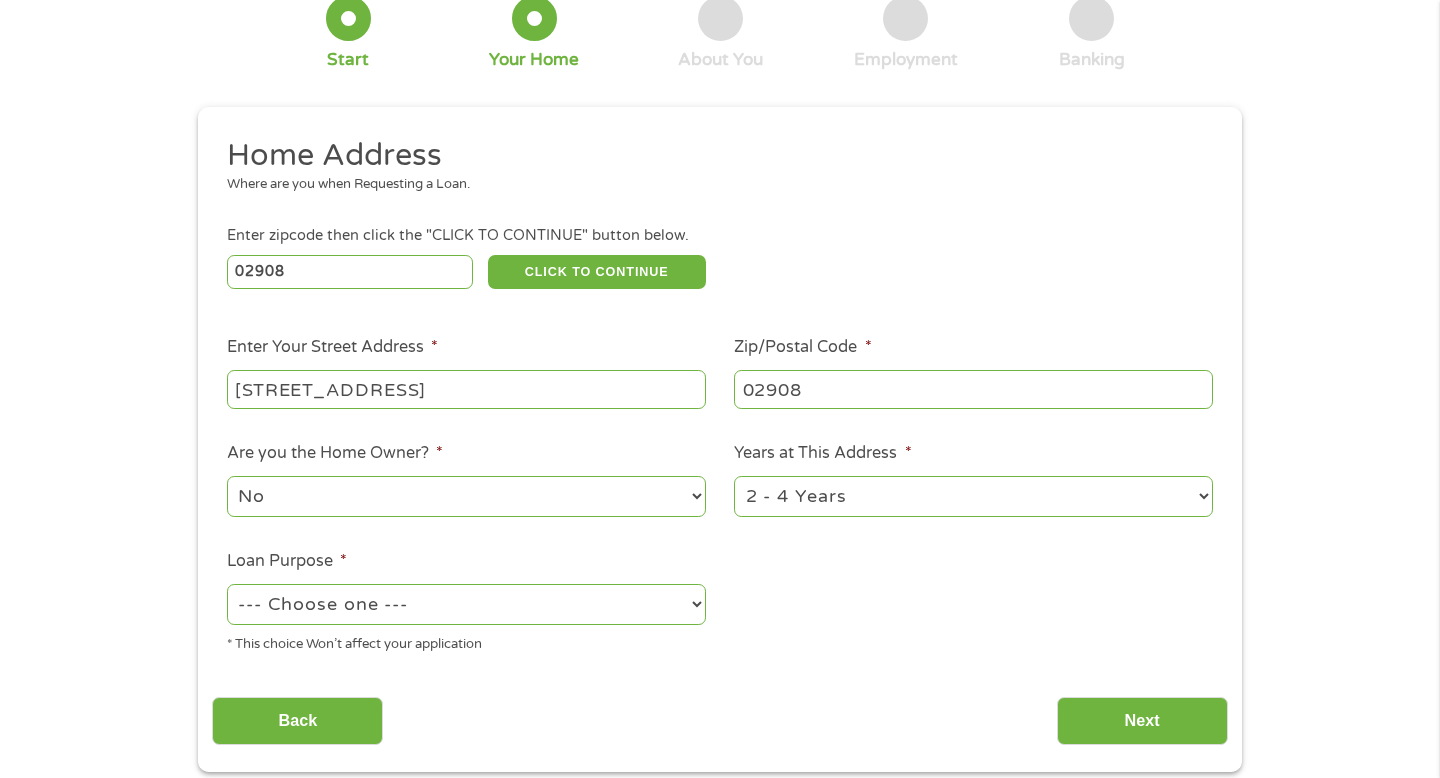 click on "No Yes" at bounding box center [466, 496] 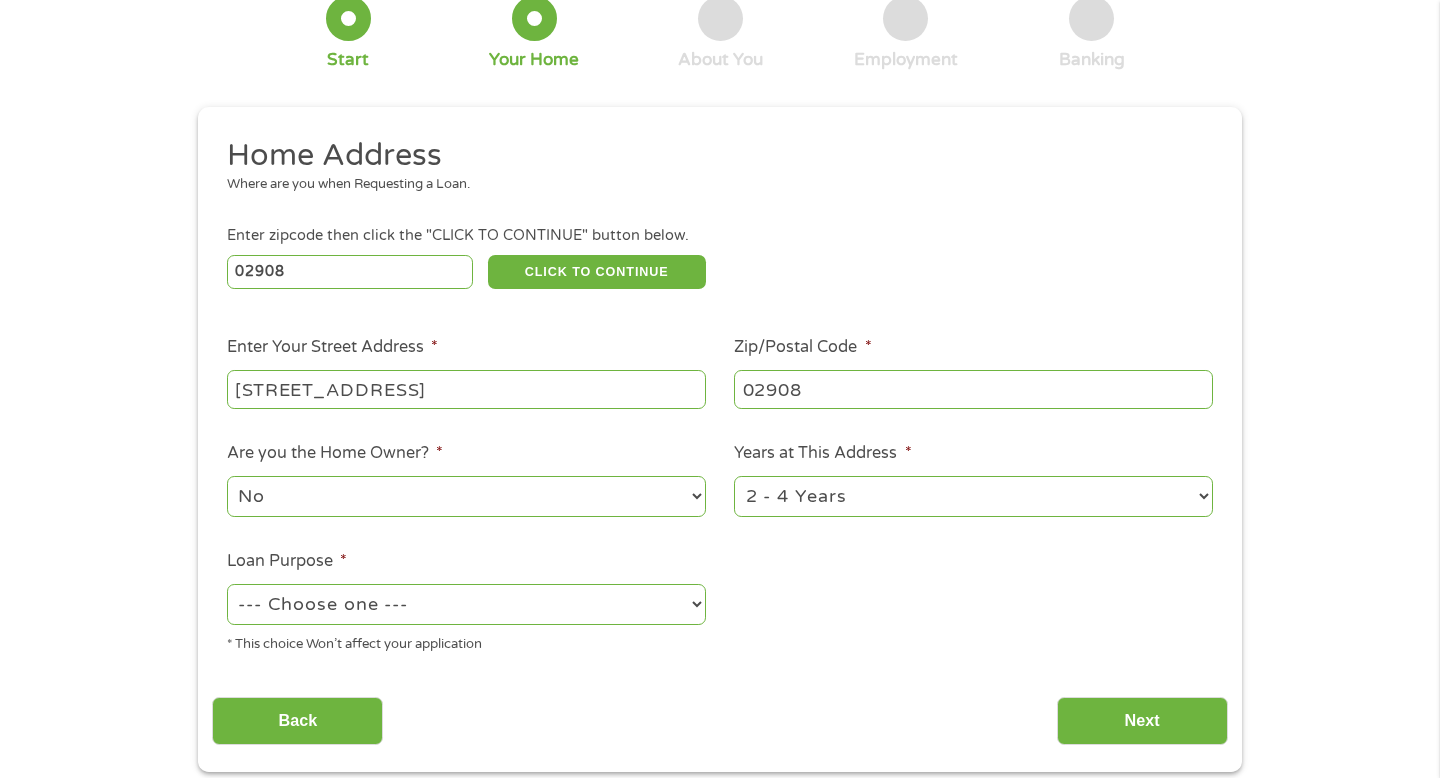 select on "yes" 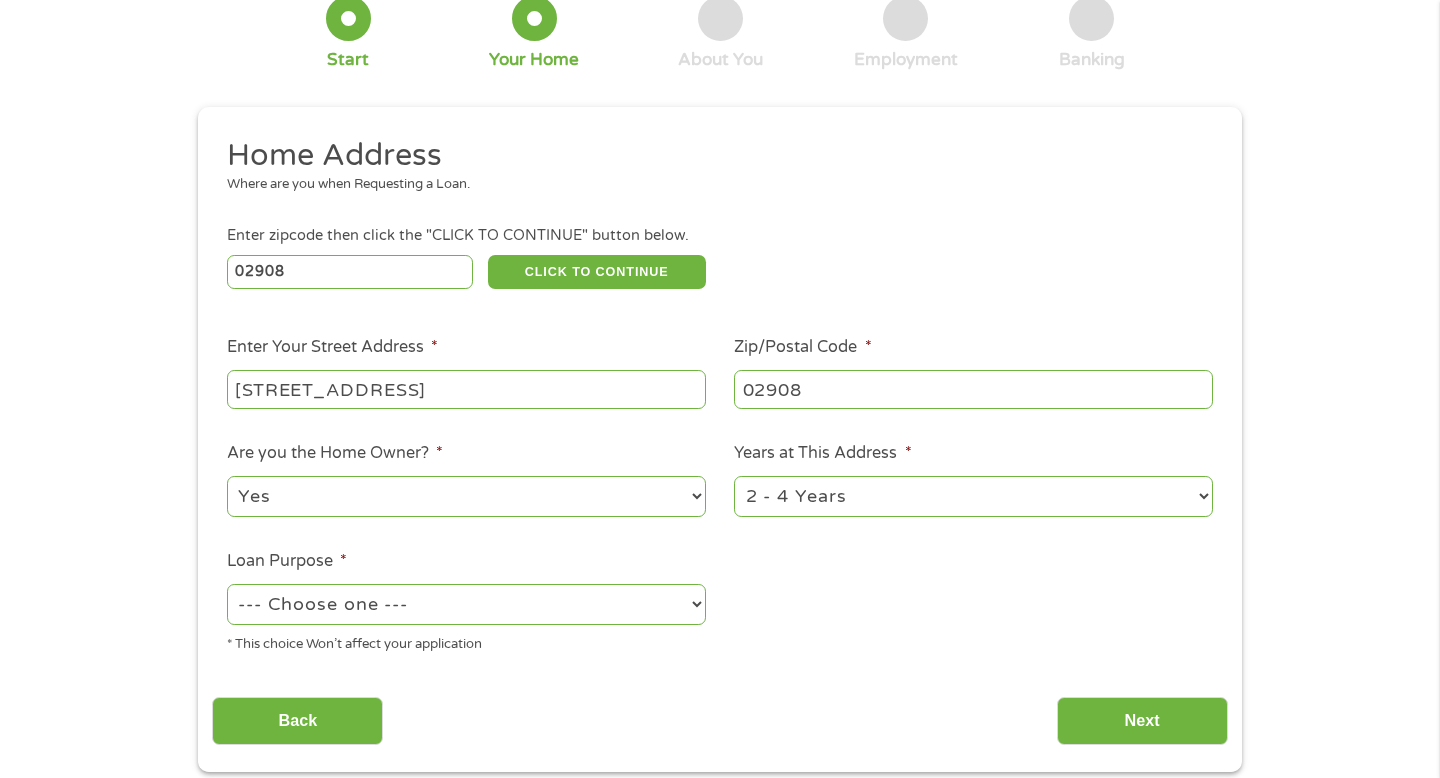 click on "1 Year or less 1 - 2 Years 2 - 4 Years Over 4 Years" at bounding box center (973, 496) 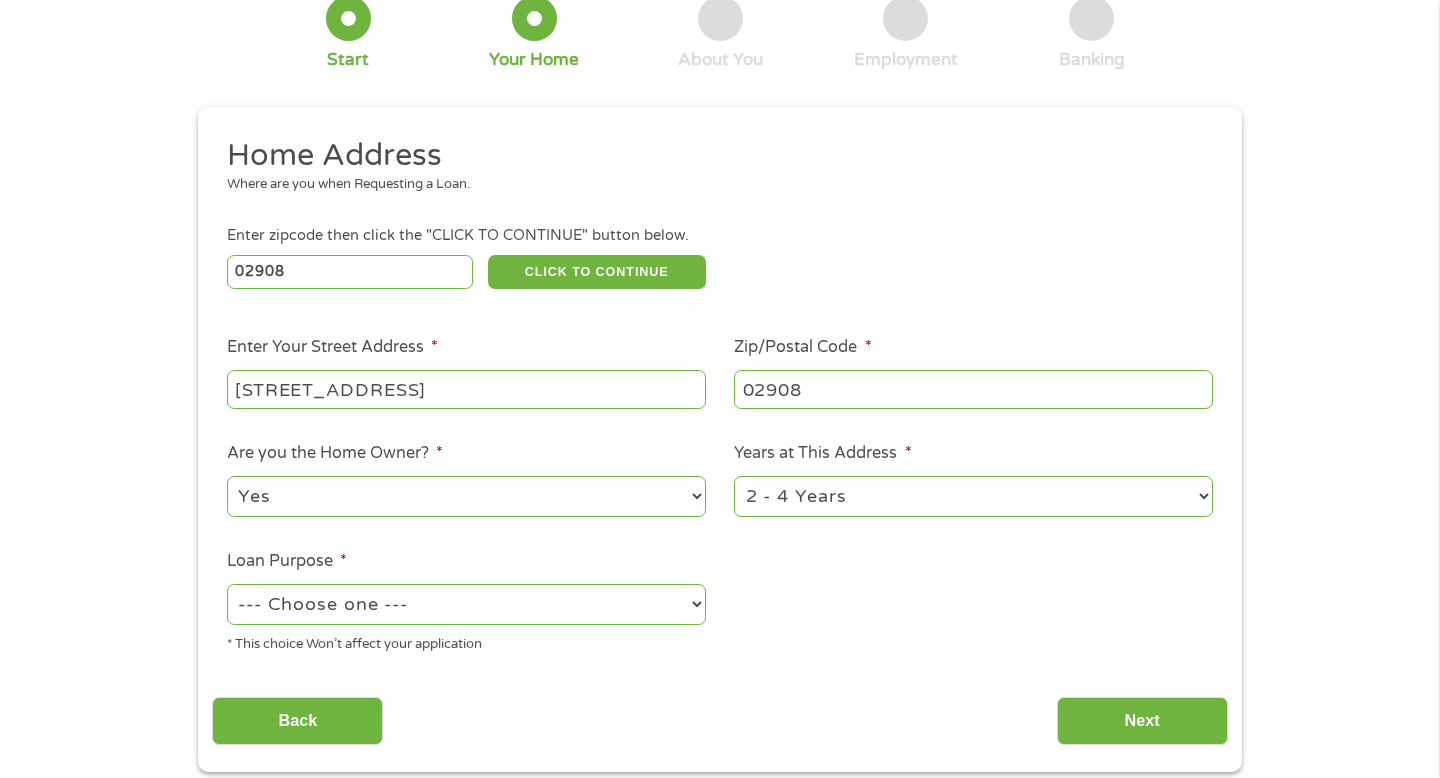 select on "60months" 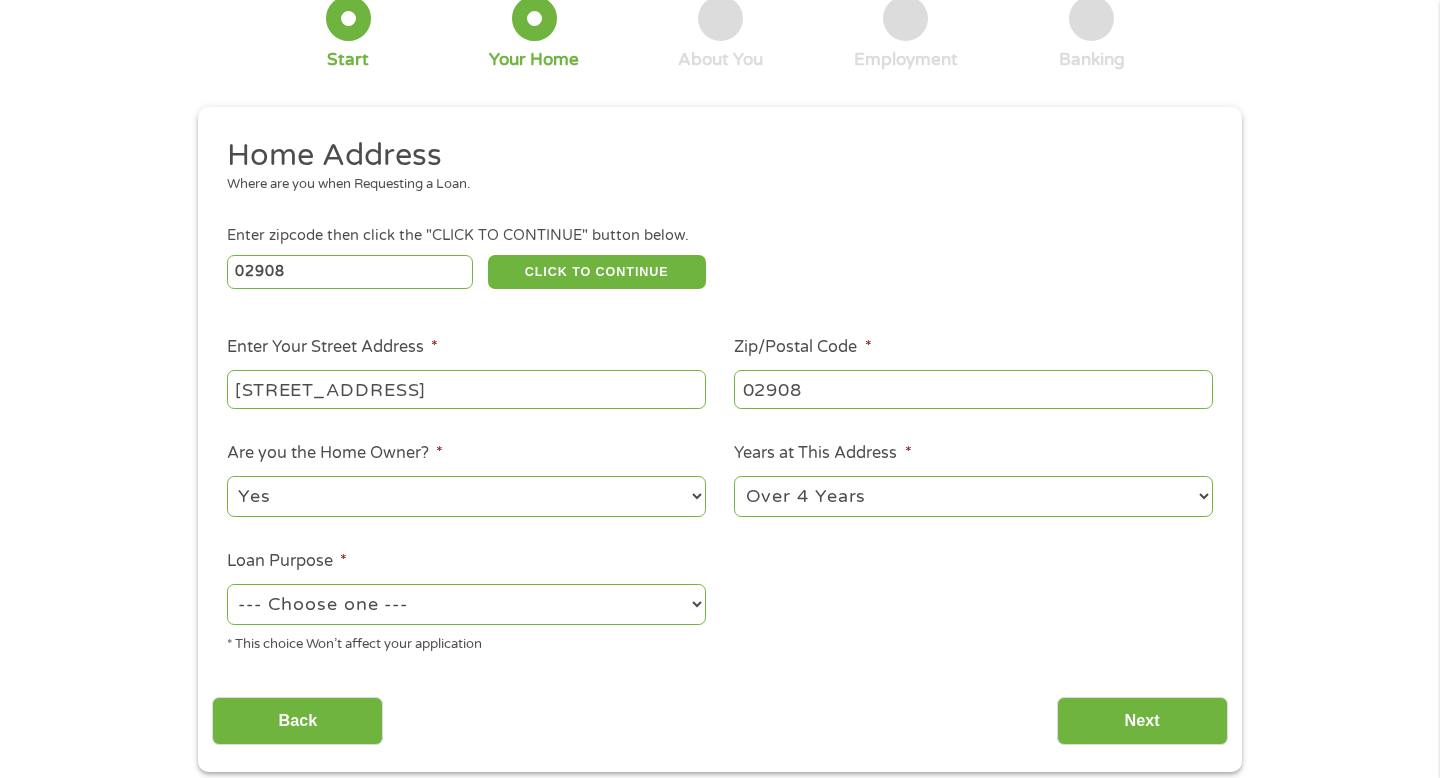 click on "--- Choose one --- Pay Bills Debt Consolidation Home Improvement Major Purchase Car Loan Short Term Cash Medical Expenses Other" at bounding box center (466, 604) 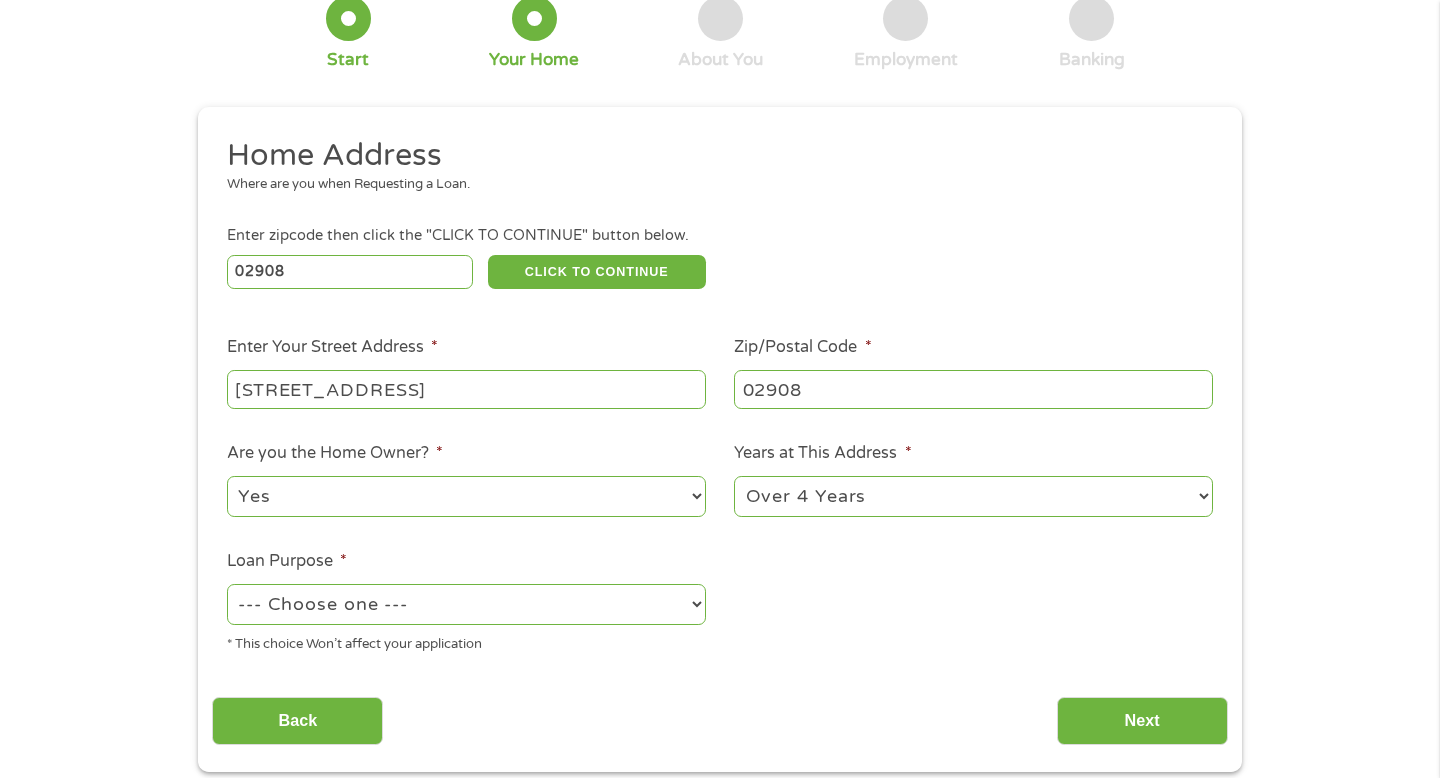 select on "paybills" 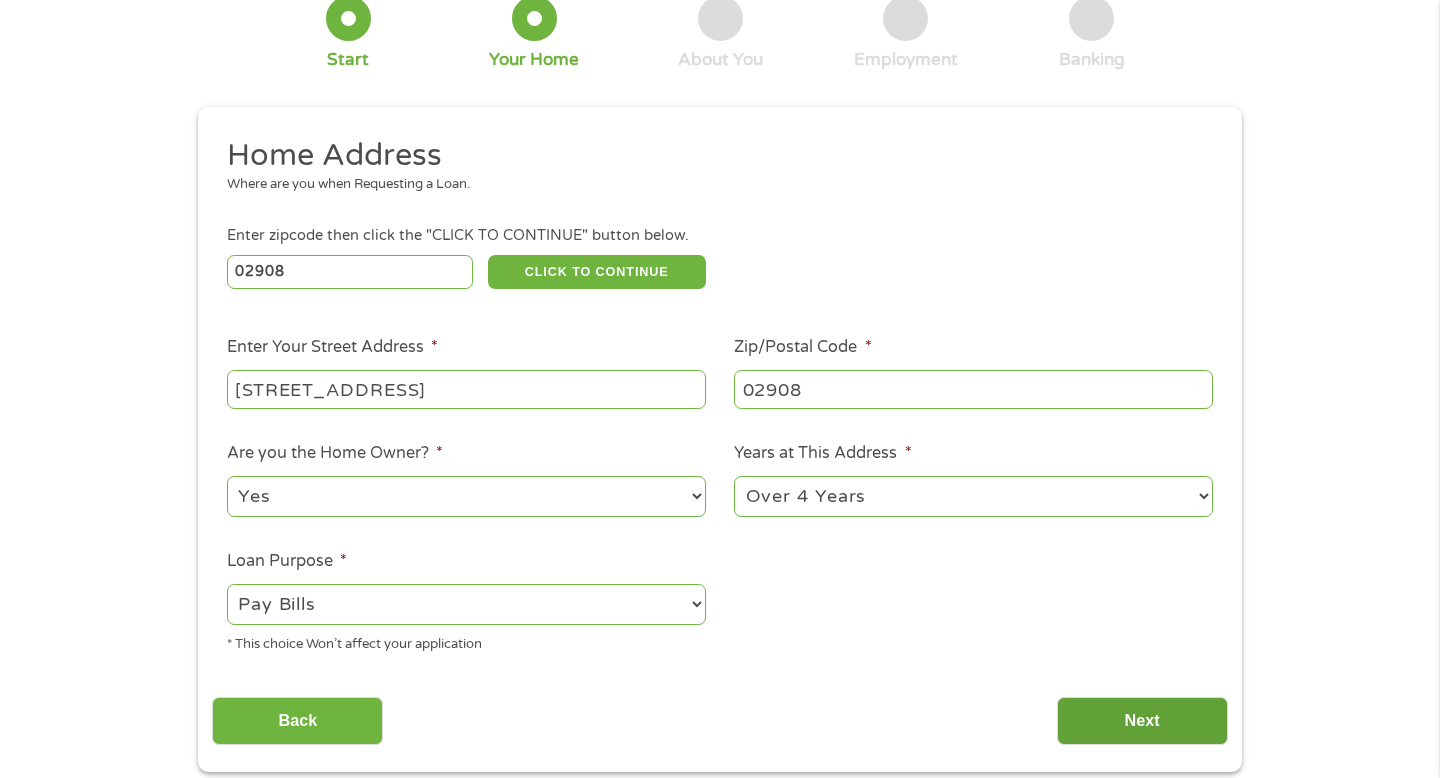 click on "Next" at bounding box center (1142, 721) 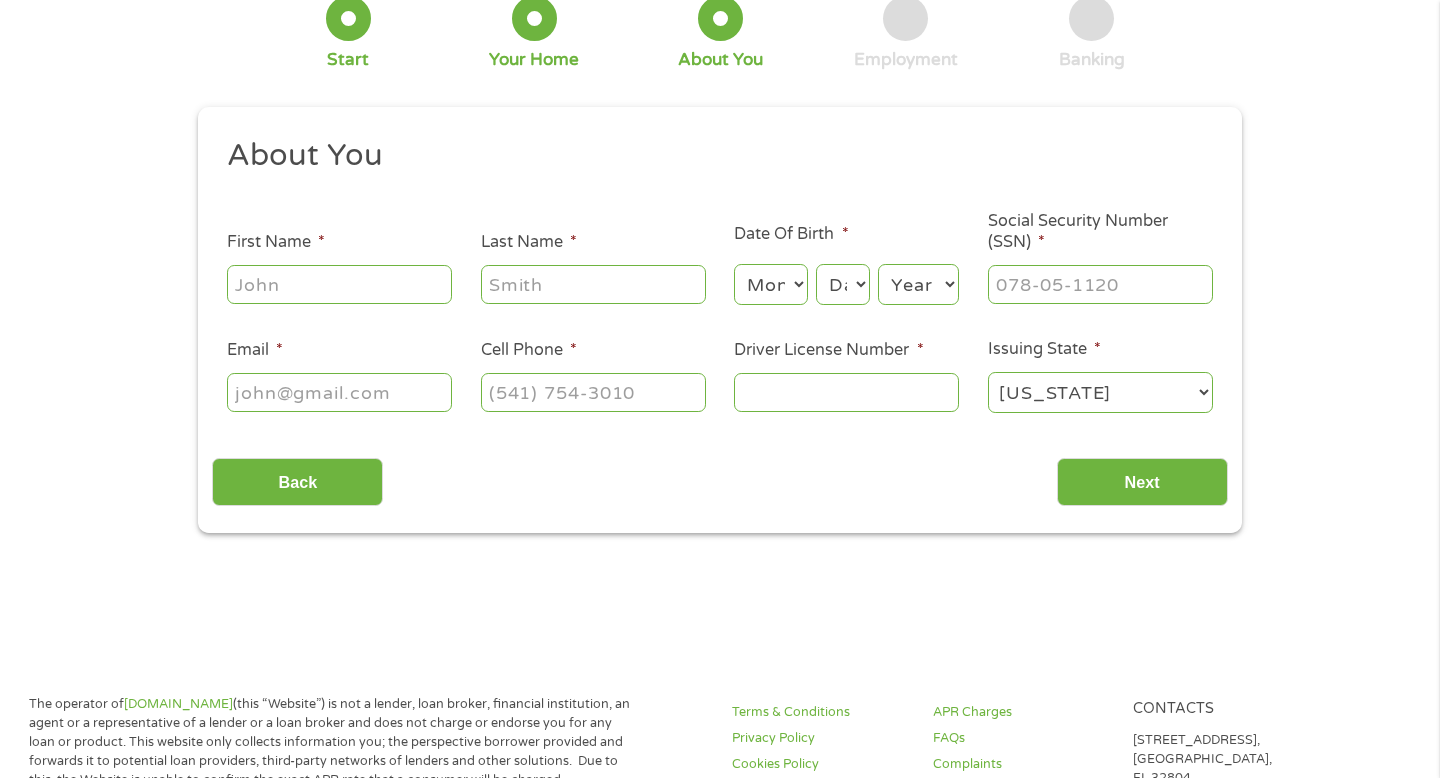 scroll, scrollTop: 8, scrollLeft: 8, axis: both 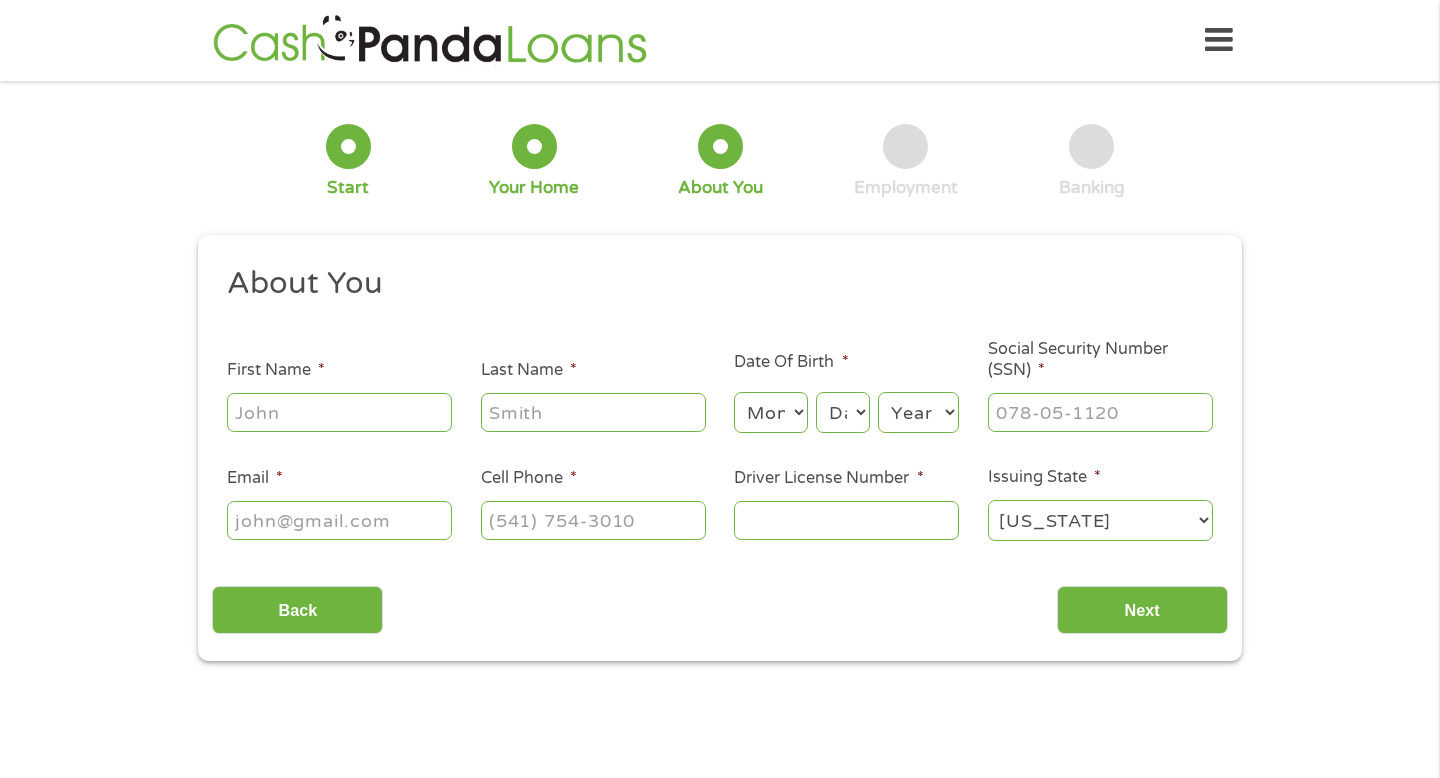 click on "First Name *" at bounding box center [339, 412] 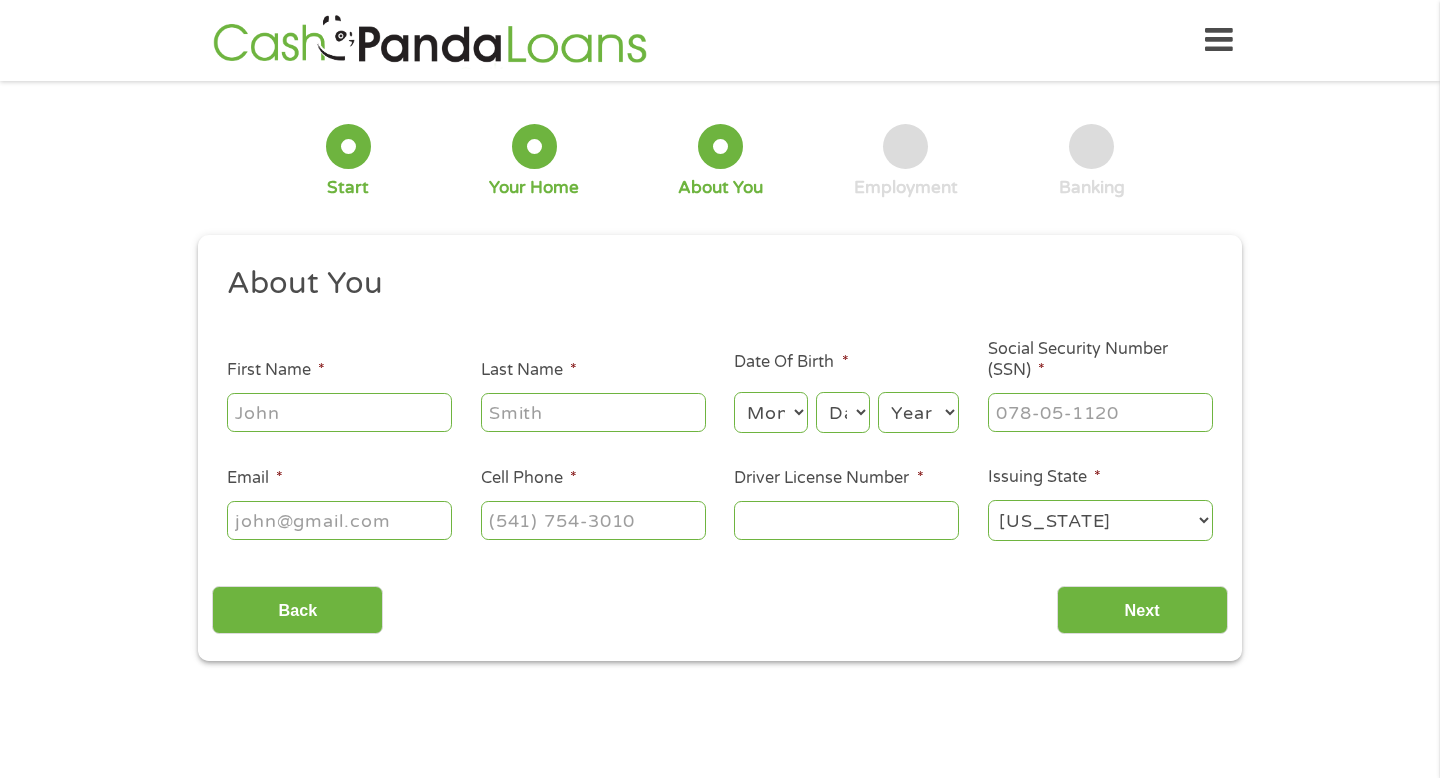 type on "[PERSON_NAME]" 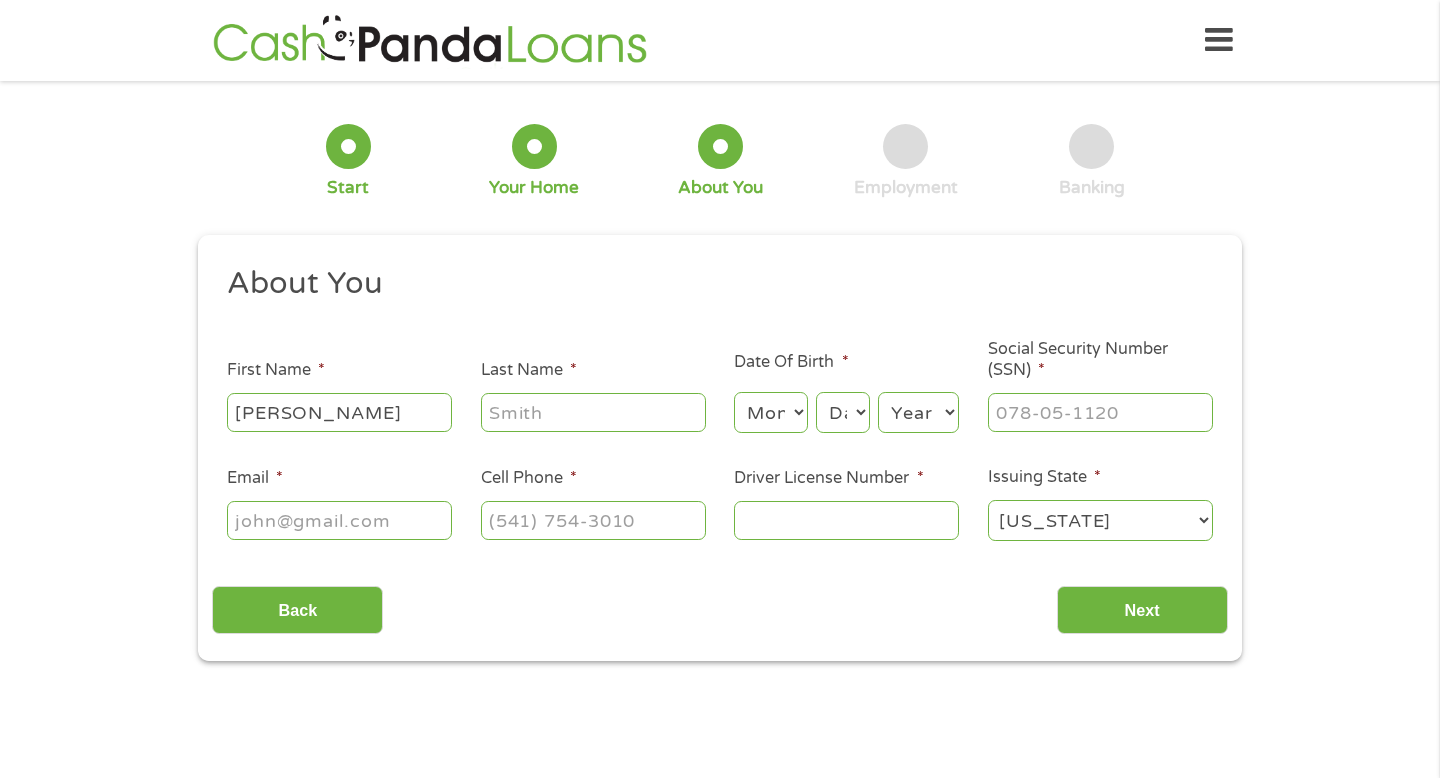 type on "[PERSON_NAME]" 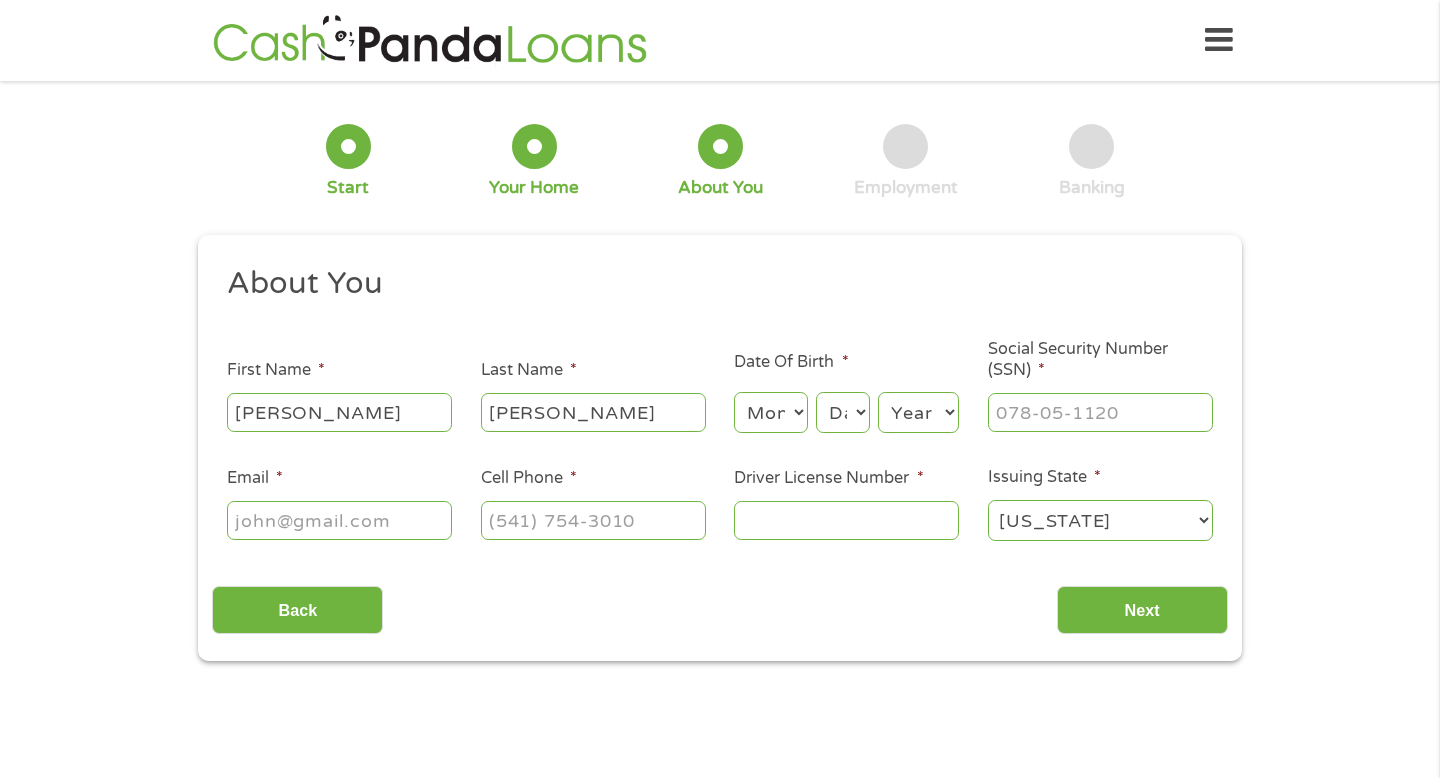 type on "[EMAIL_ADDRESS][DOMAIN_NAME]" 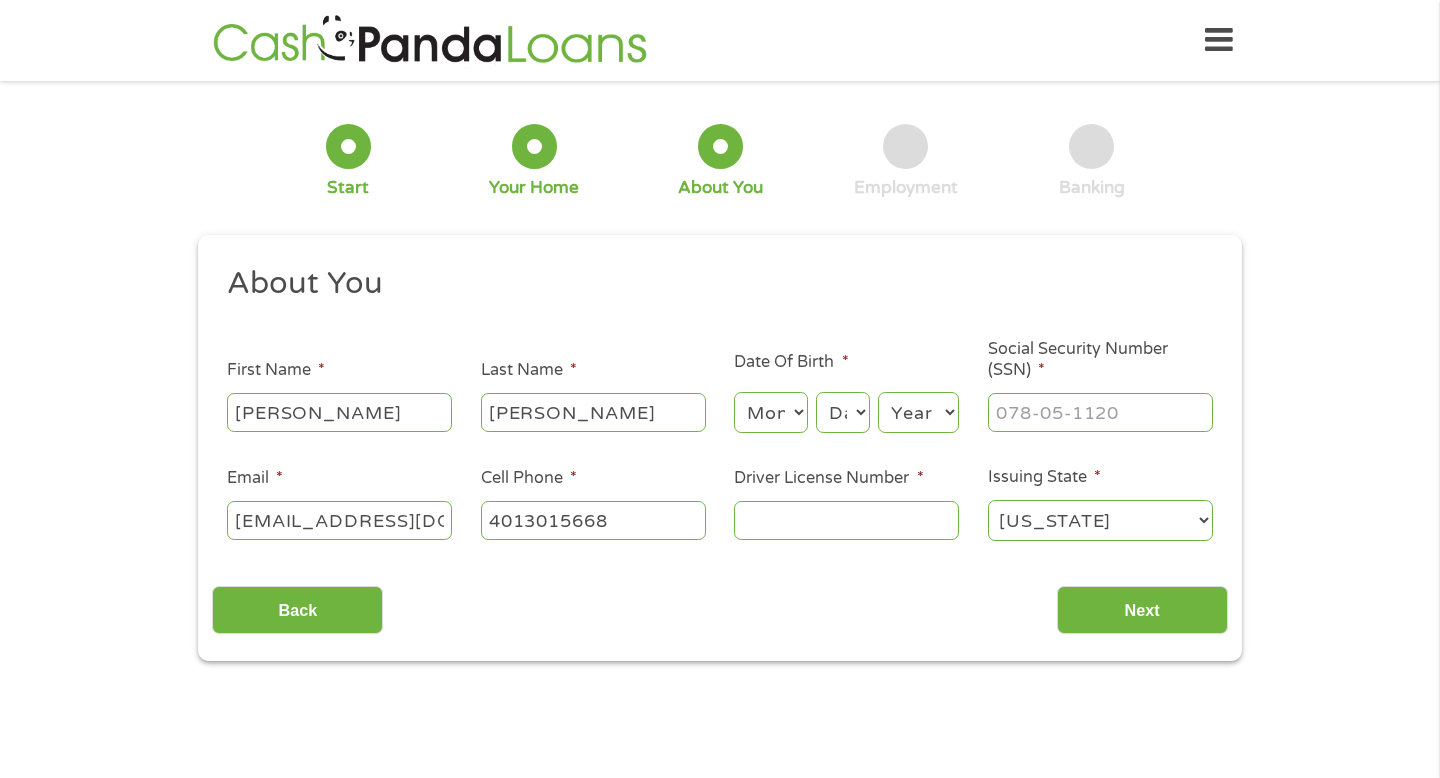 type on "[PHONE_NUMBER]" 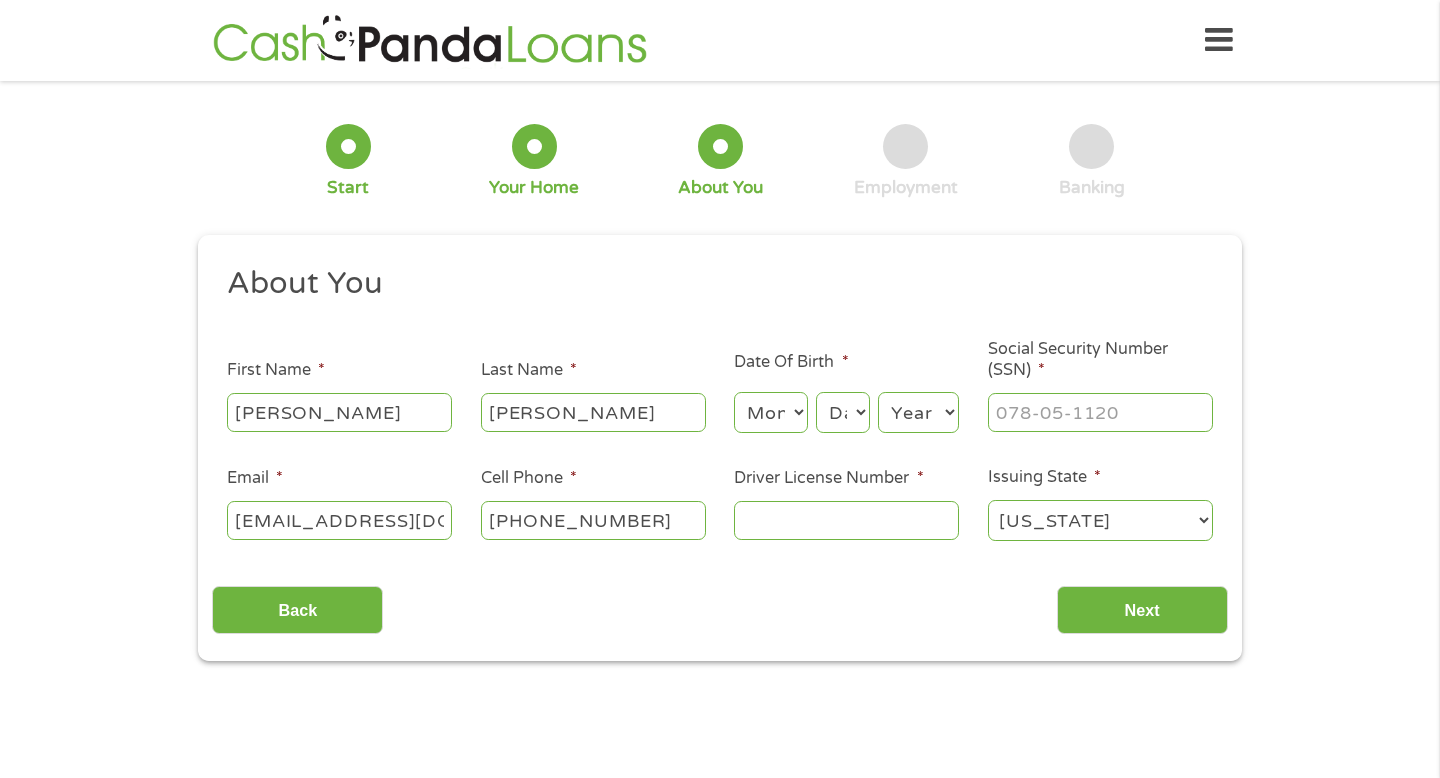 click on "Month 1 2 3 4 5 6 7 8 9 10 11 12" at bounding box center [770, 412] 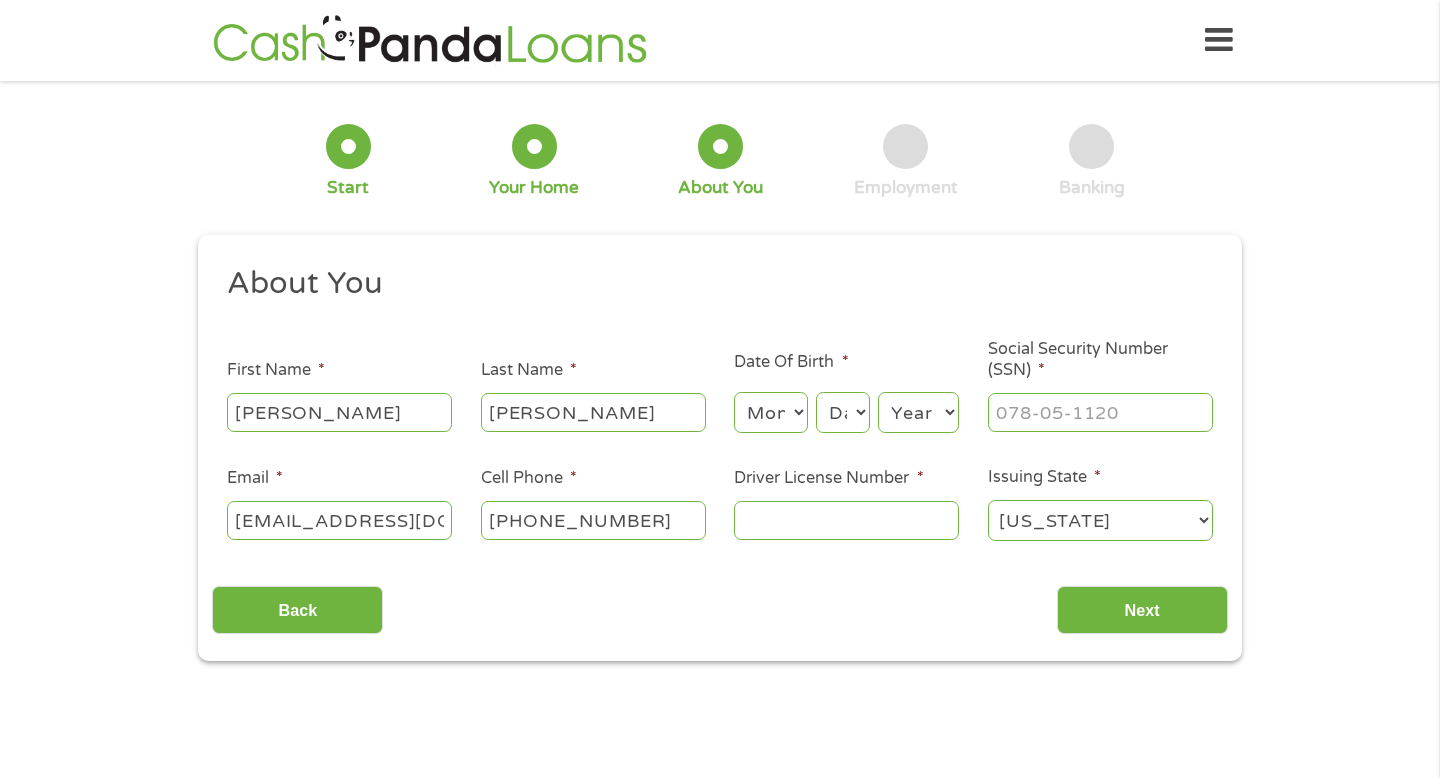 select on "6" 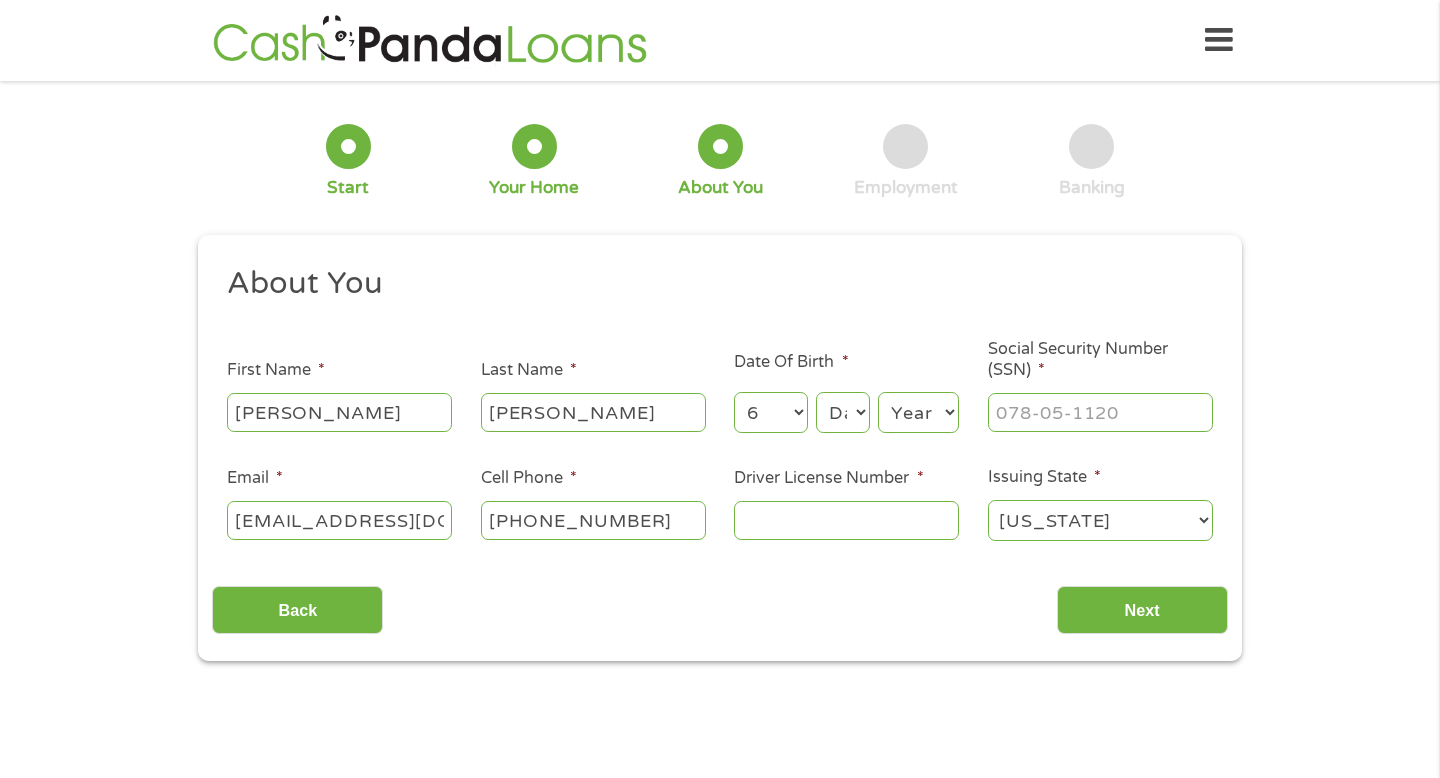 click on "Day 1 2 3 4 5 6 7 8 9 10 11 12 13 14 15 16 17 18 19 20 21 22 23 24 25 26 27 28 29 30 31" at bounding box center (843, 412) 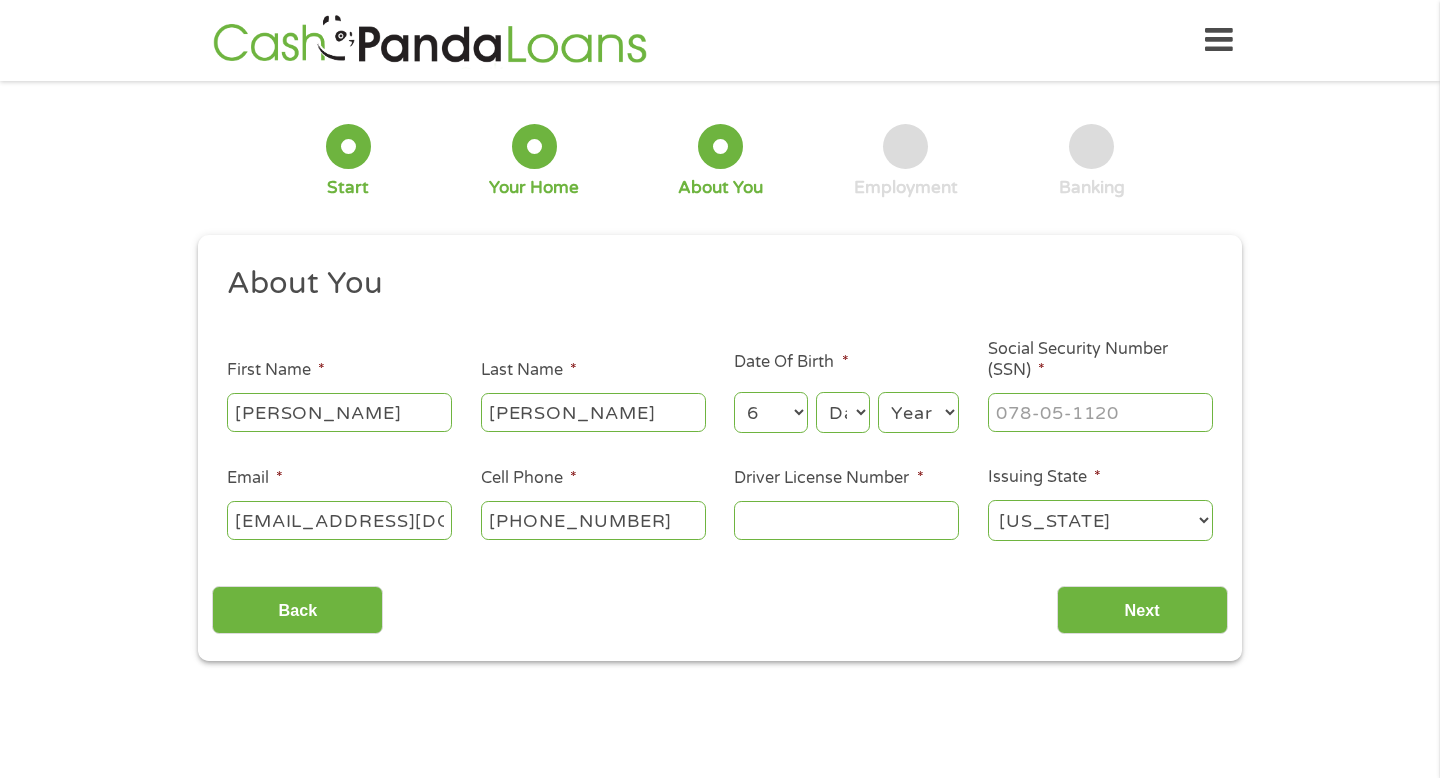 select on "7" 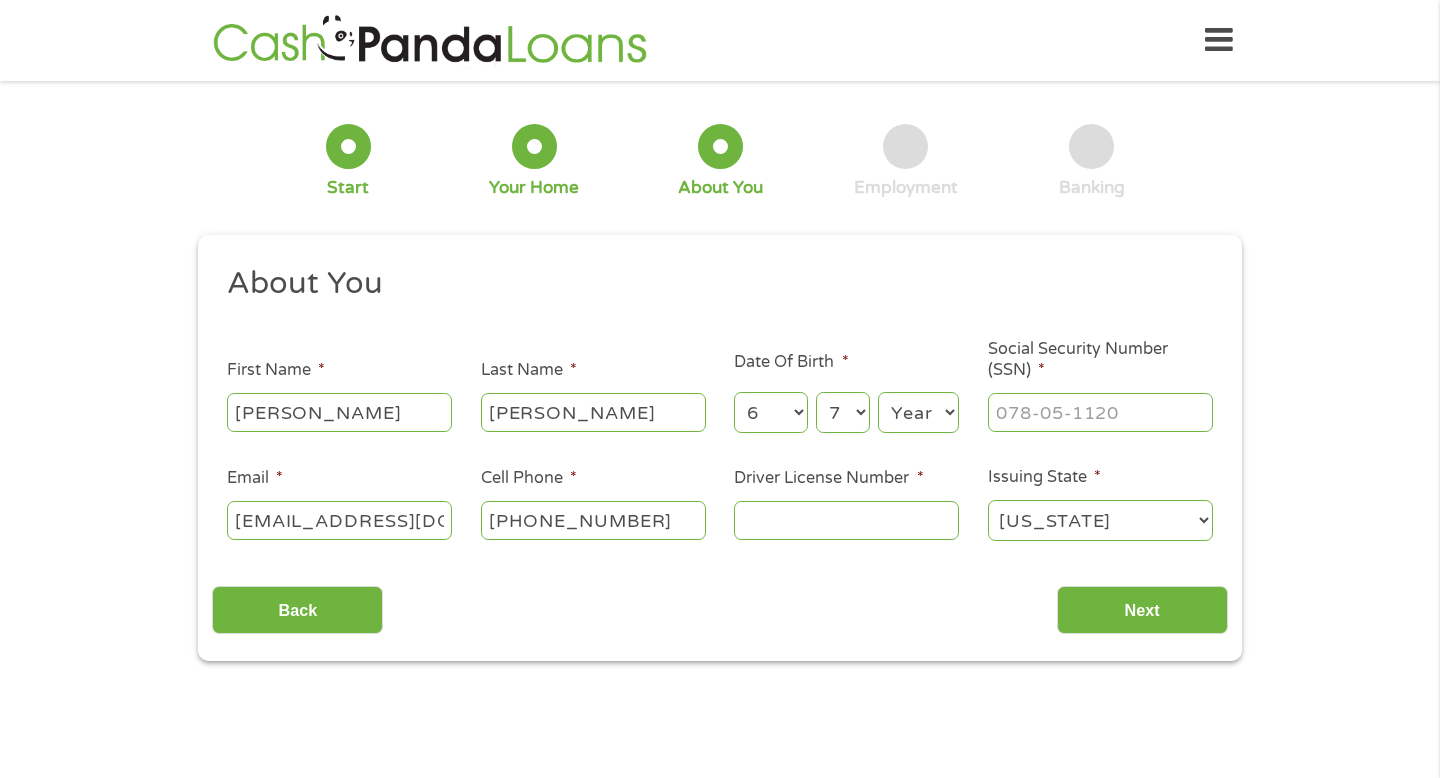 click on "Year [DATE] 2006 2005 2004 2003 2002 2001 2000 1999 1998 1997 1996 1995 1994 1993 1992 1991 1990 1989 1988 1987 1986 1985 1984 1983 1982 1981 1980 1979 1978 1977 1976 1975 1974 1973 1972 1971 1970 1969 1968 1967 1966 1965 1964 1963 1962 1961 1960 1959 1958 1957 1956 1955 1954 1953 1952 1951 1950 1949 1948 1947 1946 1945 1944 1943 1942 1941 1940 1939 1938 1937 1936 1935 1934 1933 1932 1931 1930 1929 1928 1927 1926 1925 1924 1923 1922 1921 1920" at bounding box center (918, 412) 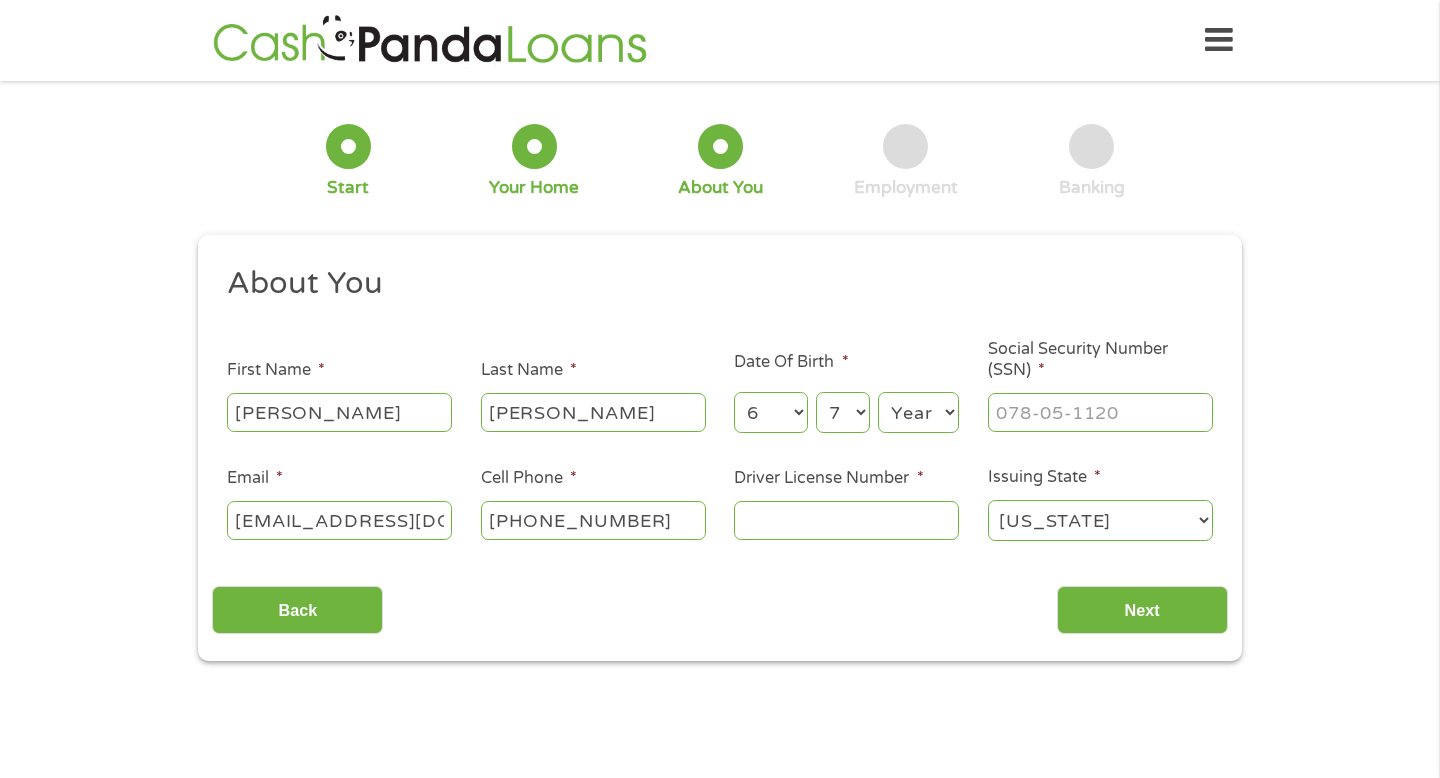select on "1947" 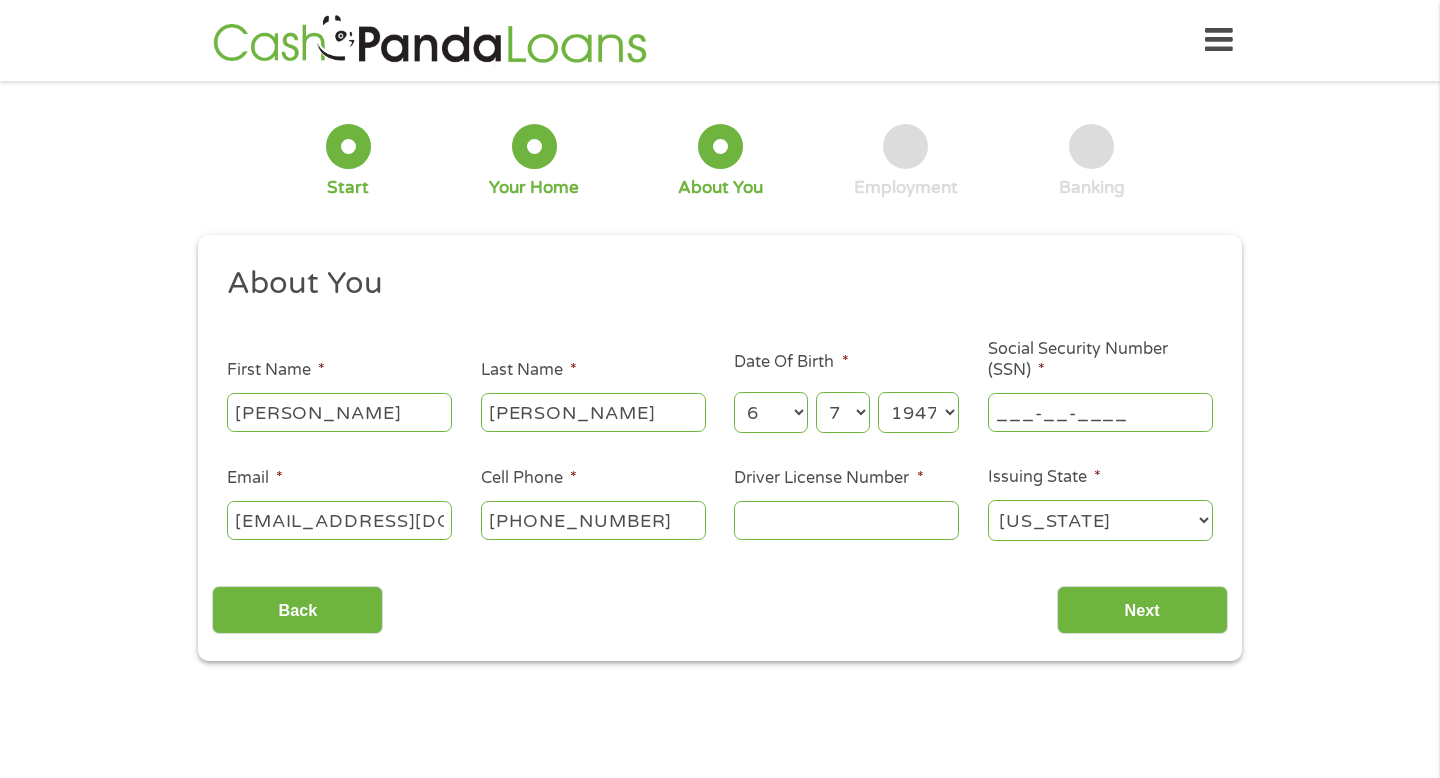click on "___-__-____" at bounding box center [1100, 412] 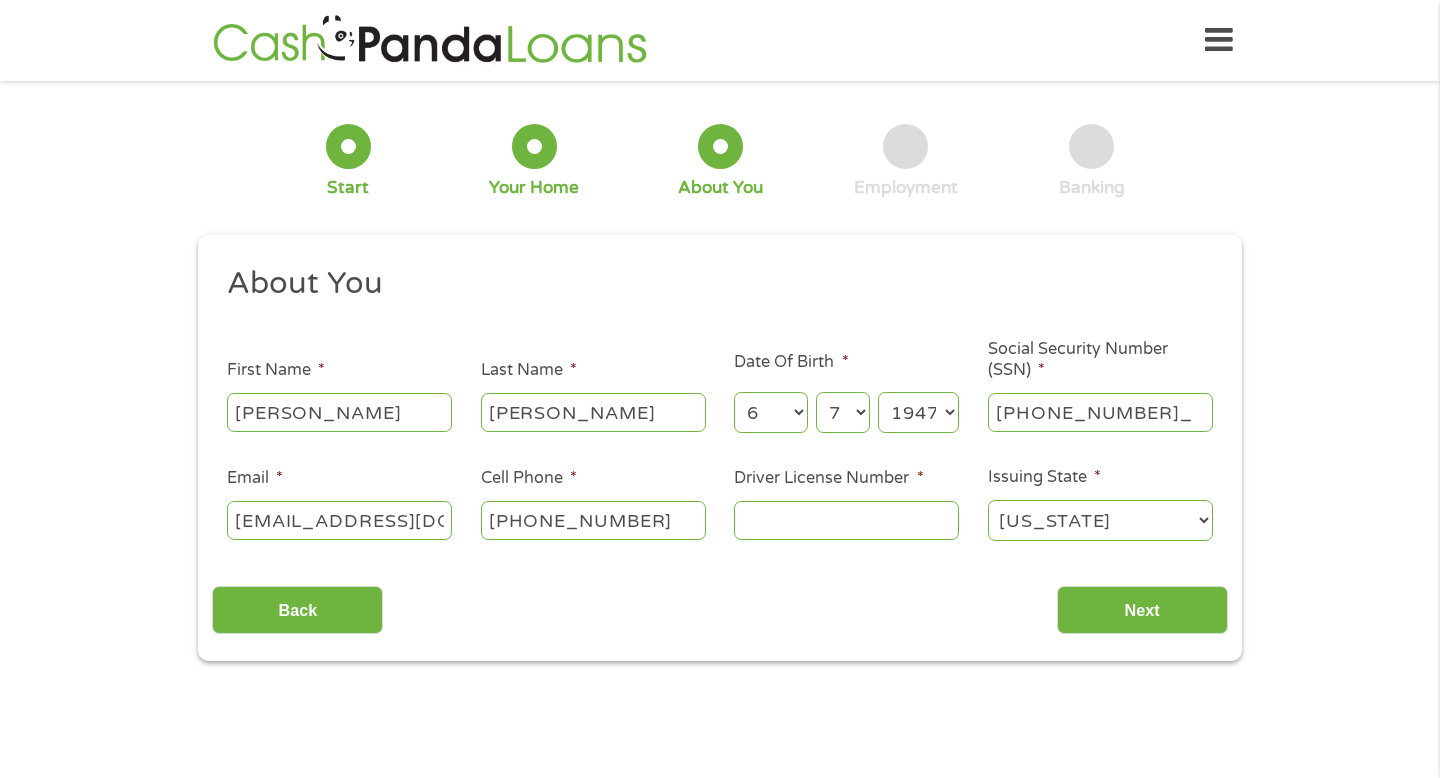 type on "088-40-7952" 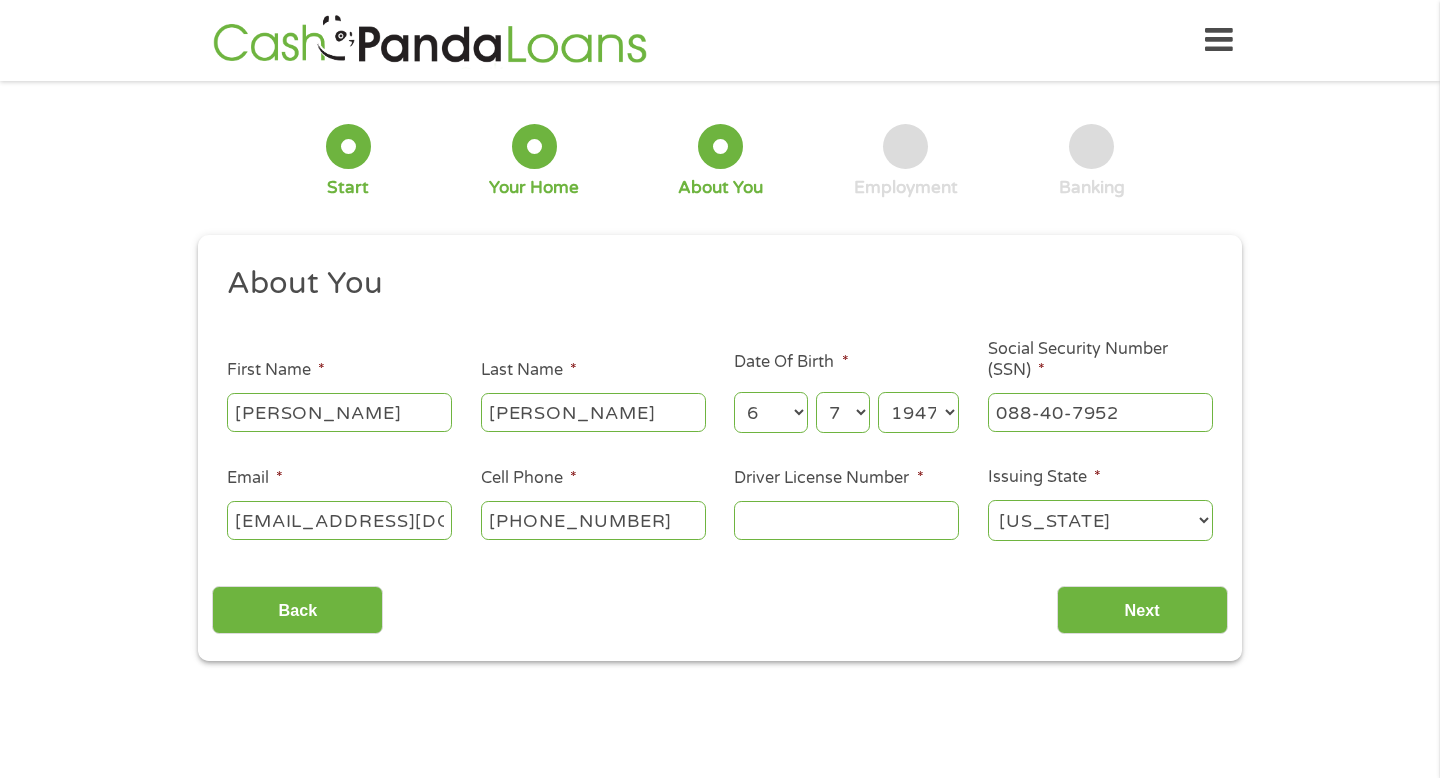 click on "Driver License Number *" at bounding box center [846, 520] 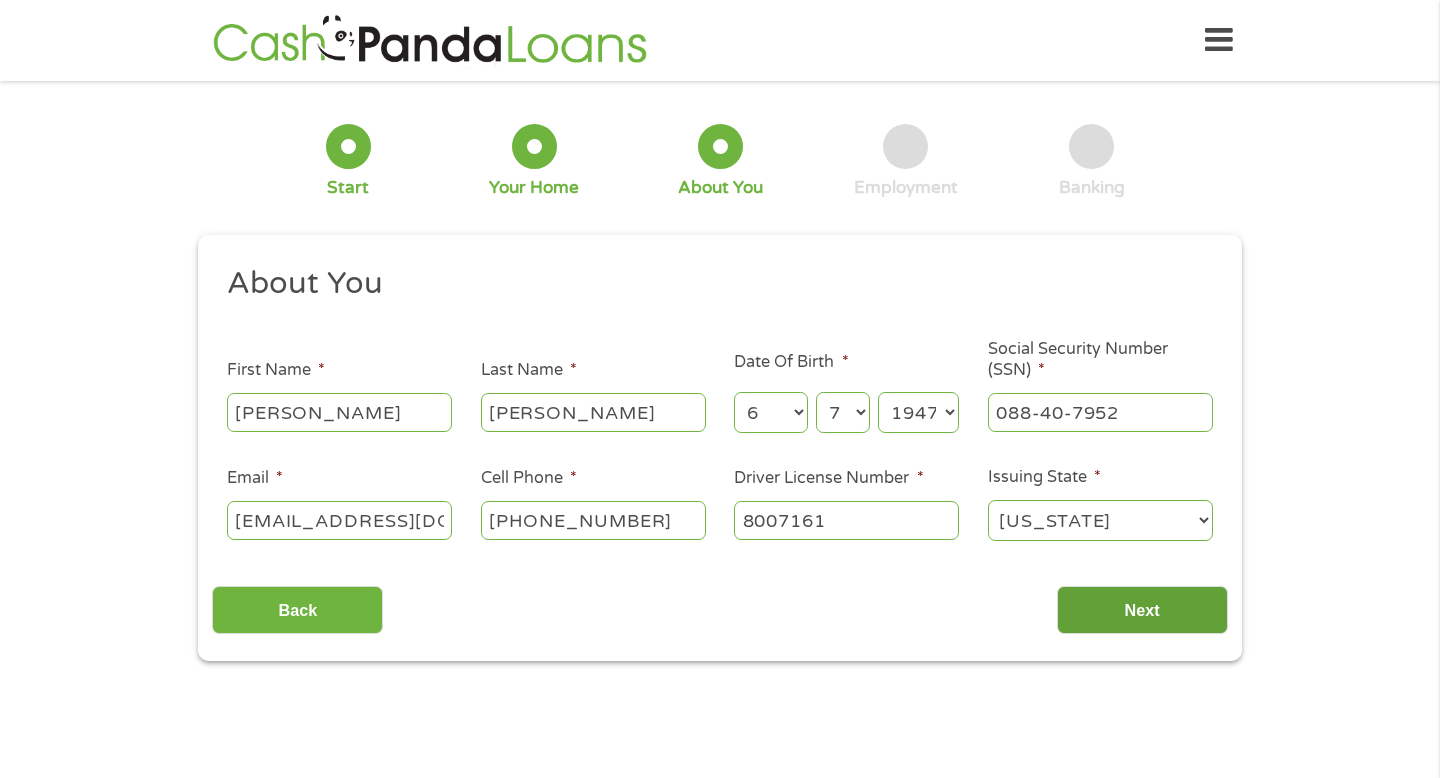 type on "8007161" 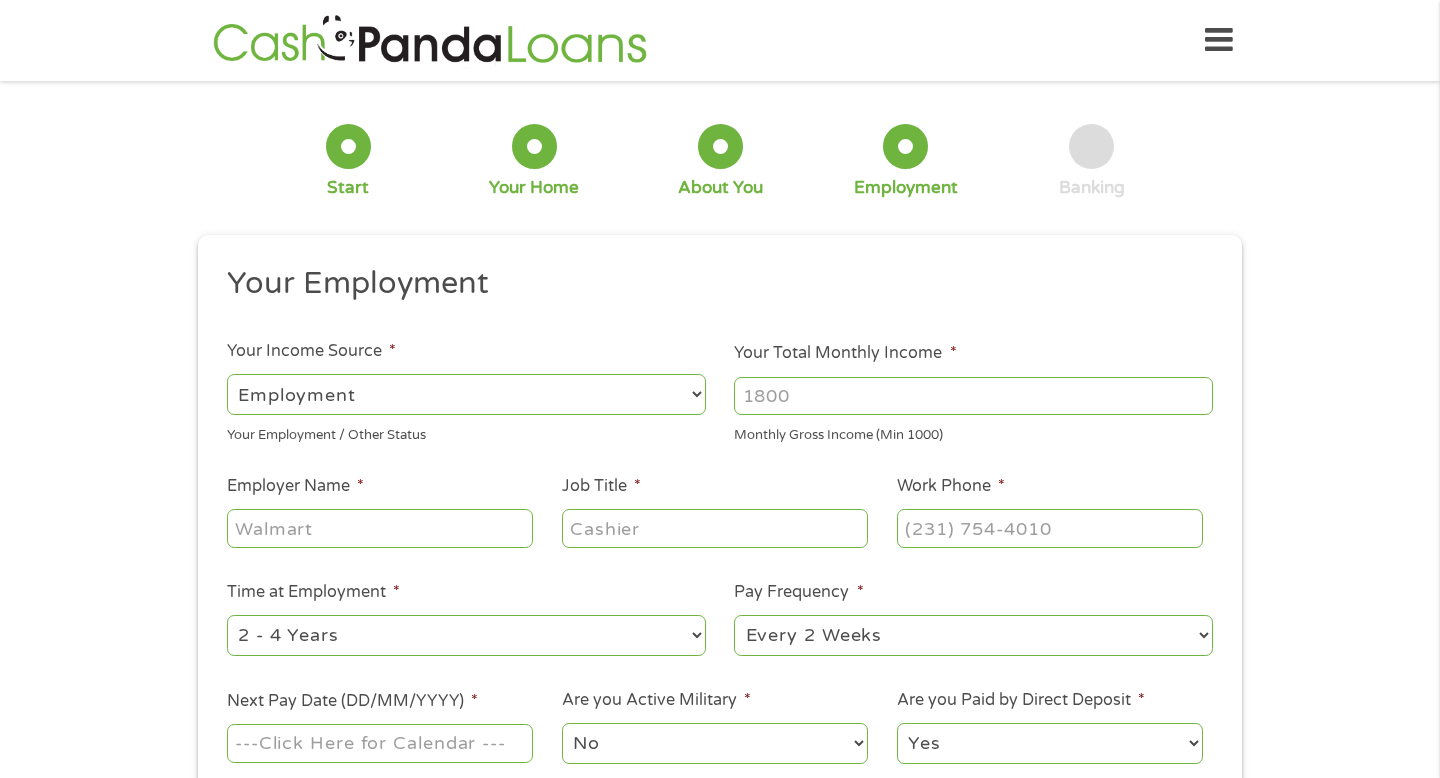 scroll, scrollTop: 8, scrollLeft: 8, axis: both 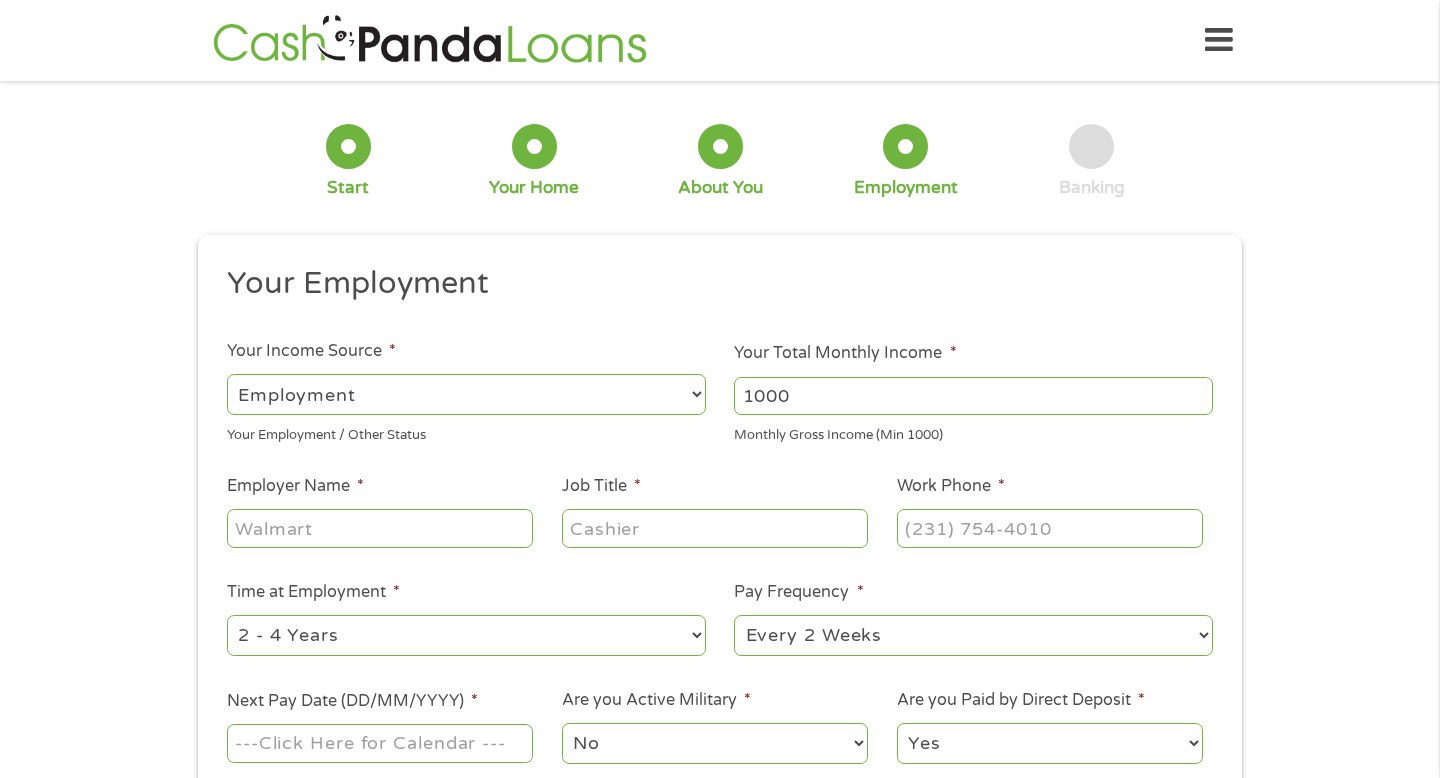 click on "1000" at bounding box center (973, 396) 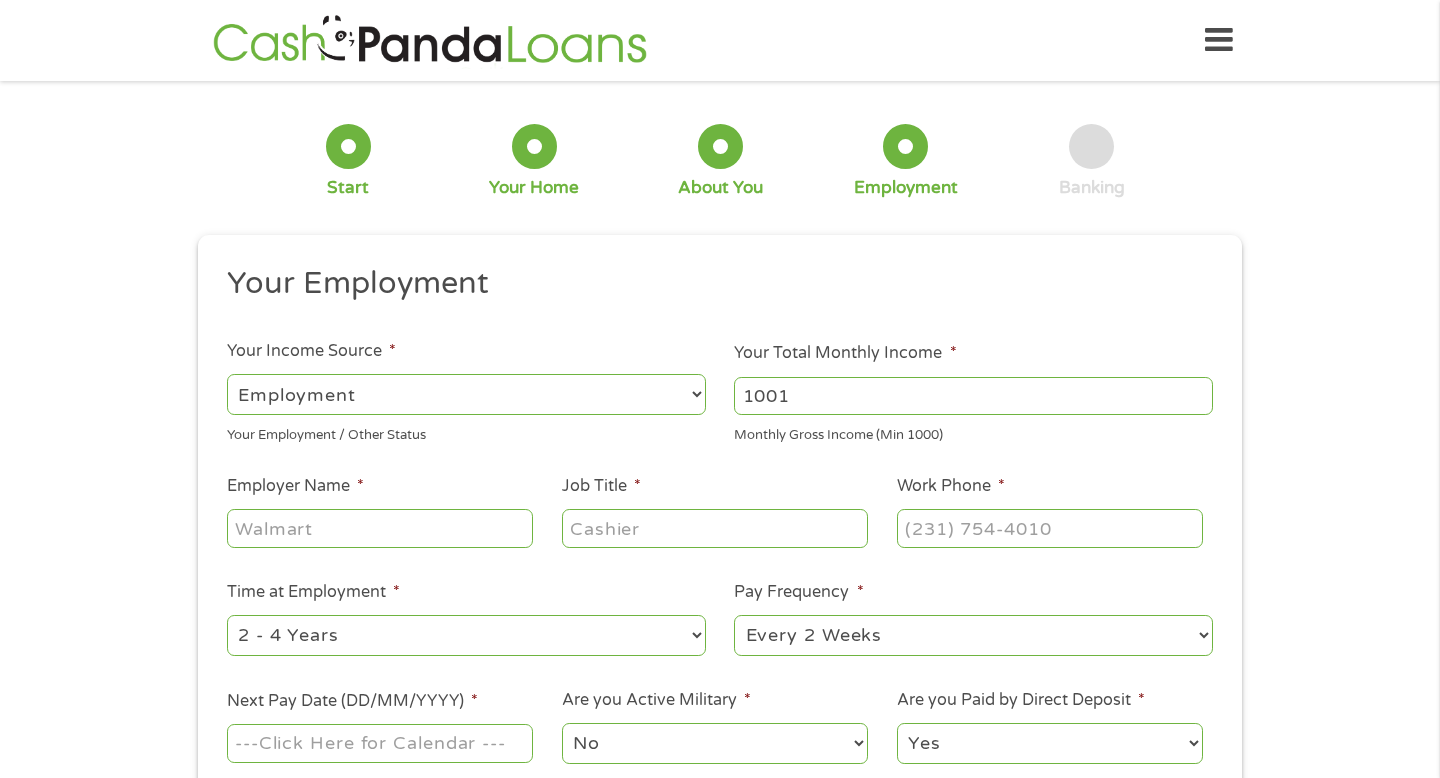 click on "1001" at bounding box center [973, 396] 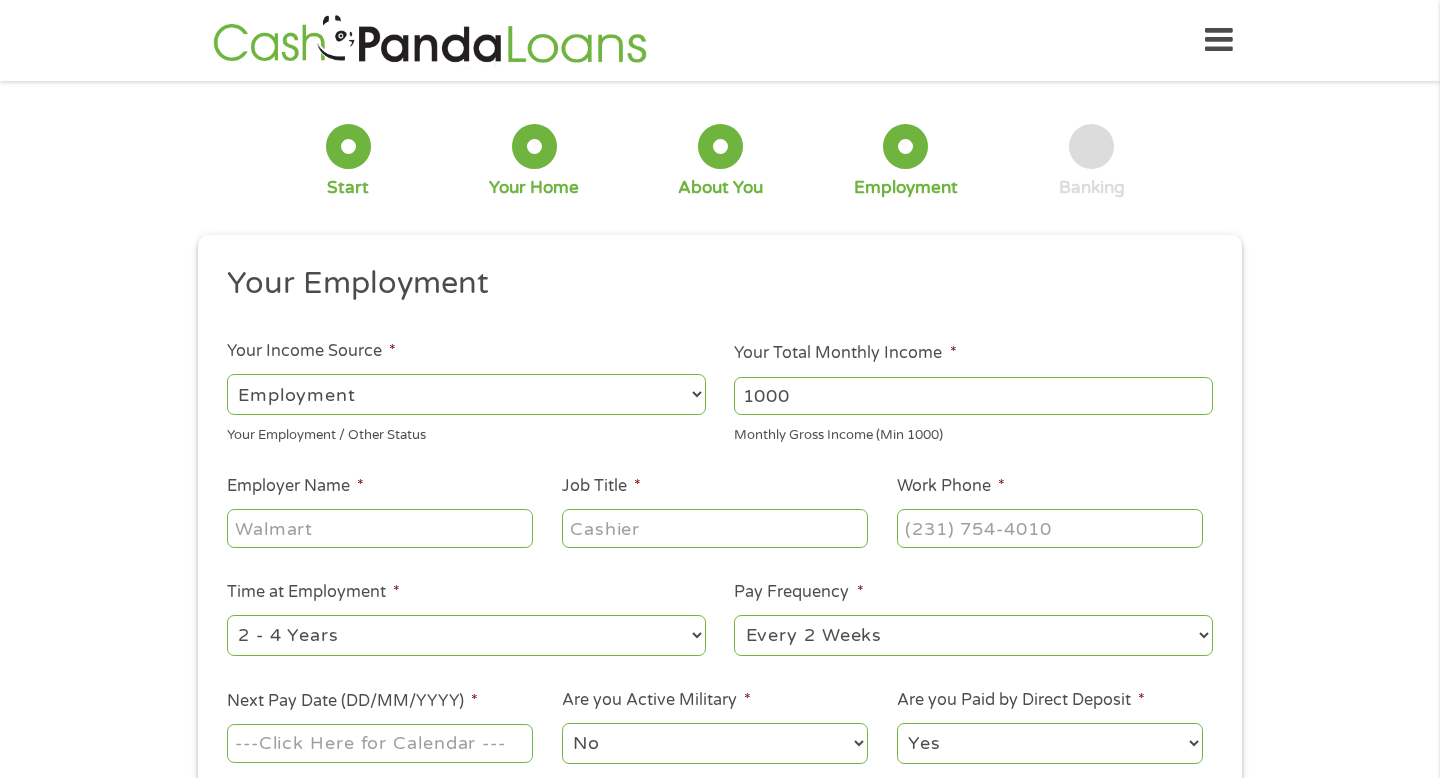click on "1000" at bounding box center (973, 396) 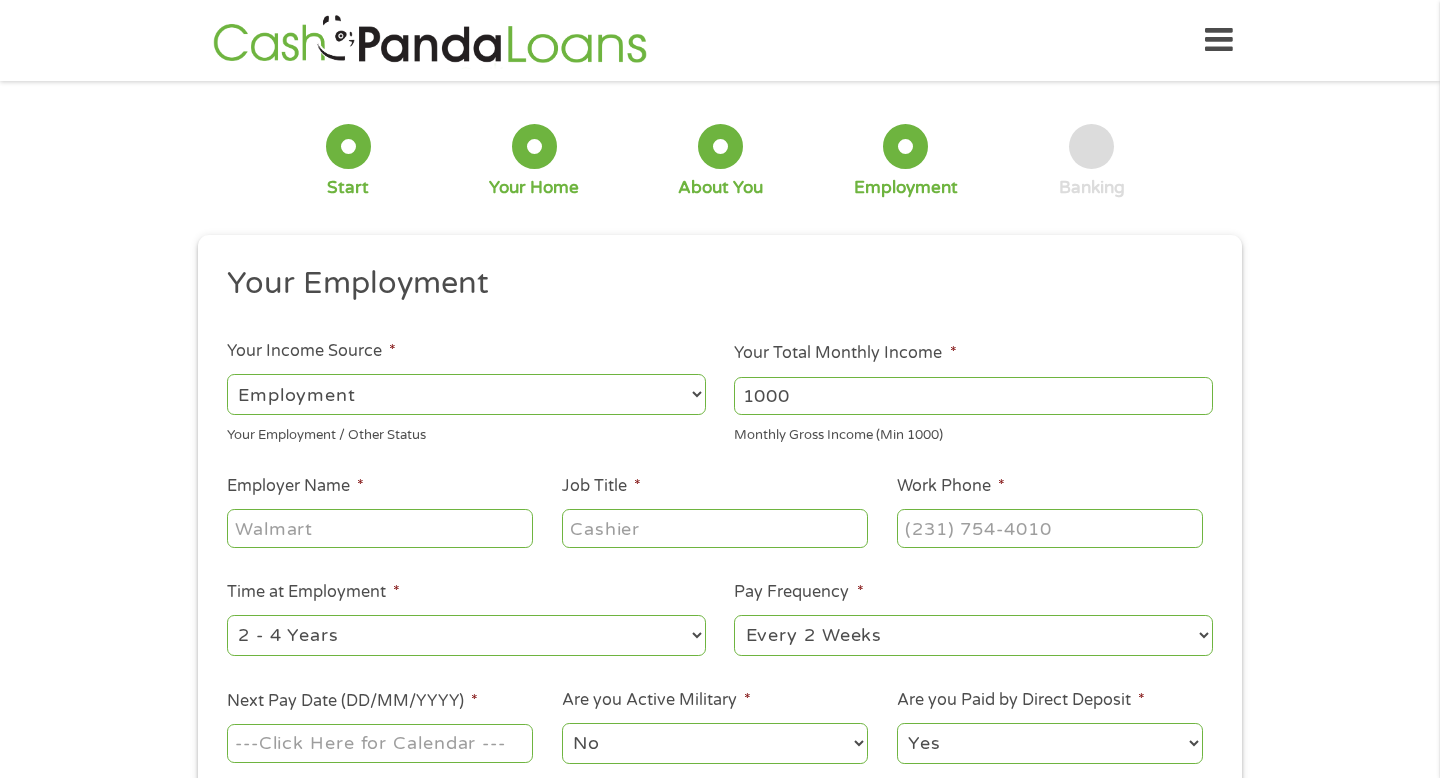 click on "1000" at bounding box center [973, 396] 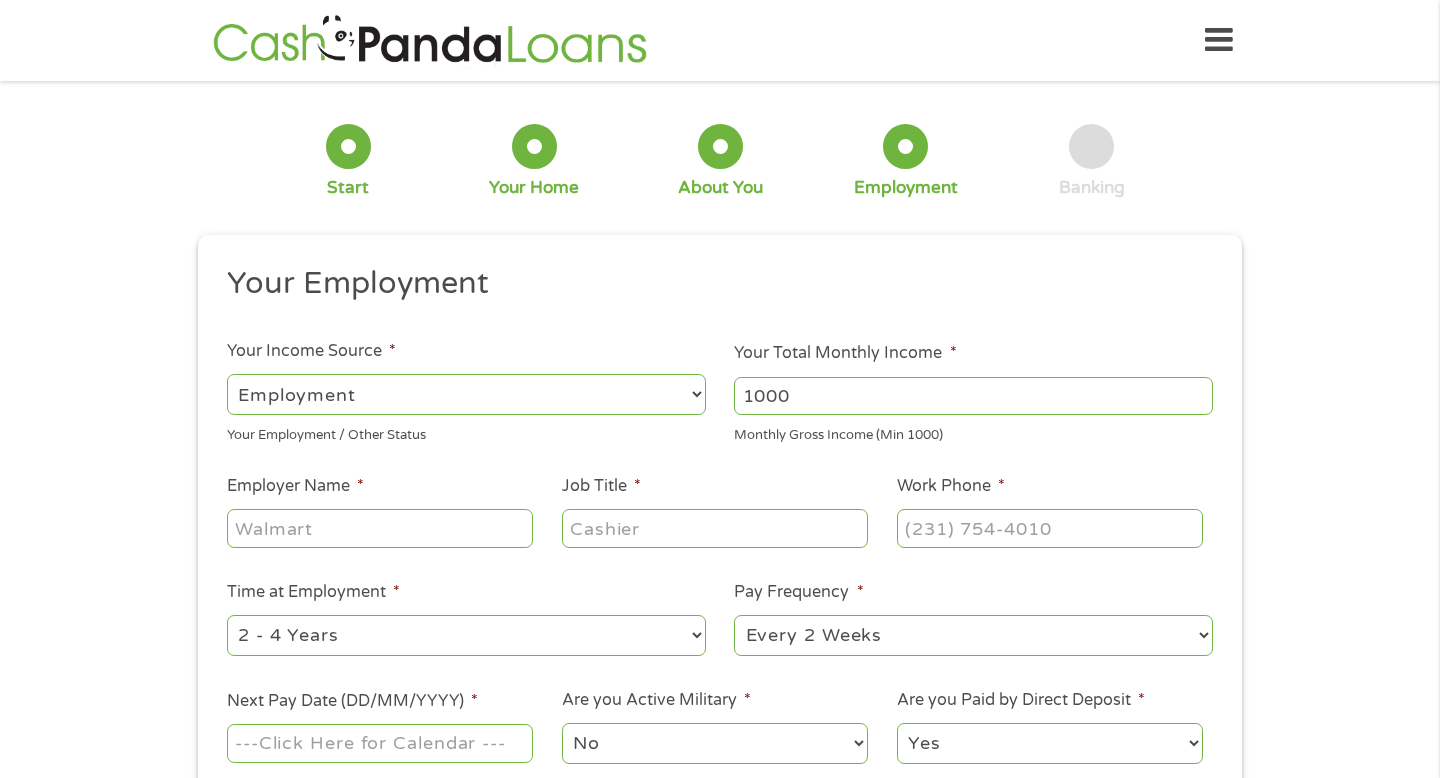 click on "1000" at bounding box center [973, 396] 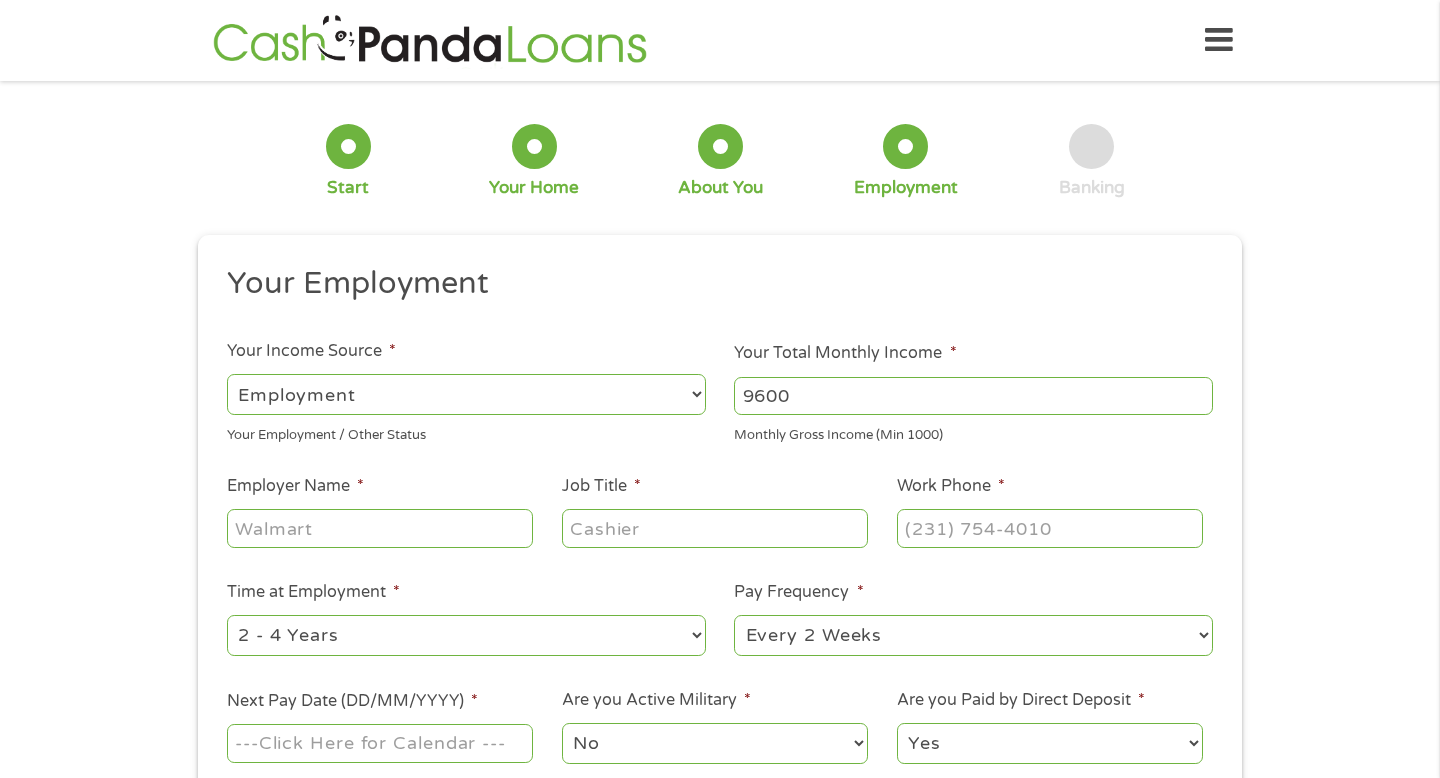 type on "9600" 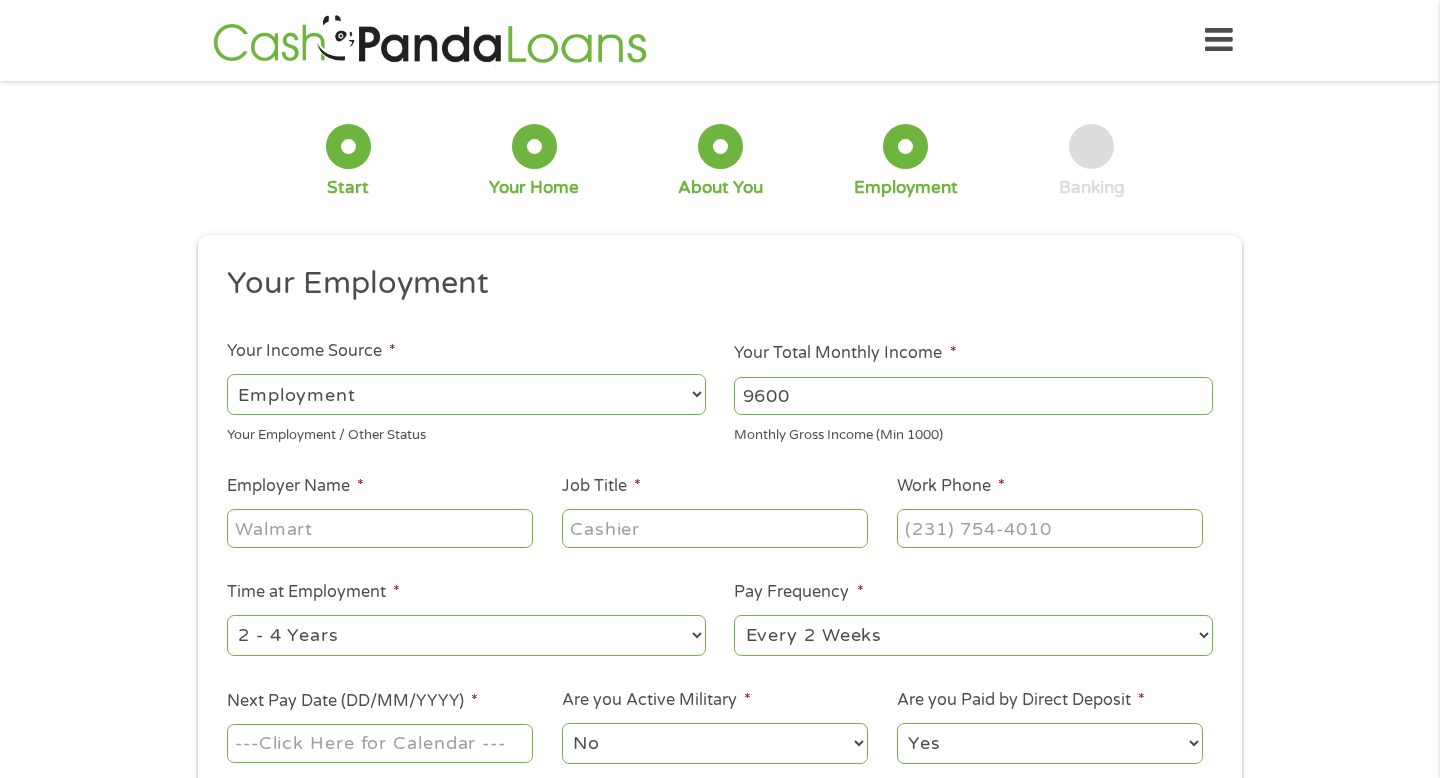click on "Employer Name *" at bounding box center [380, 528] 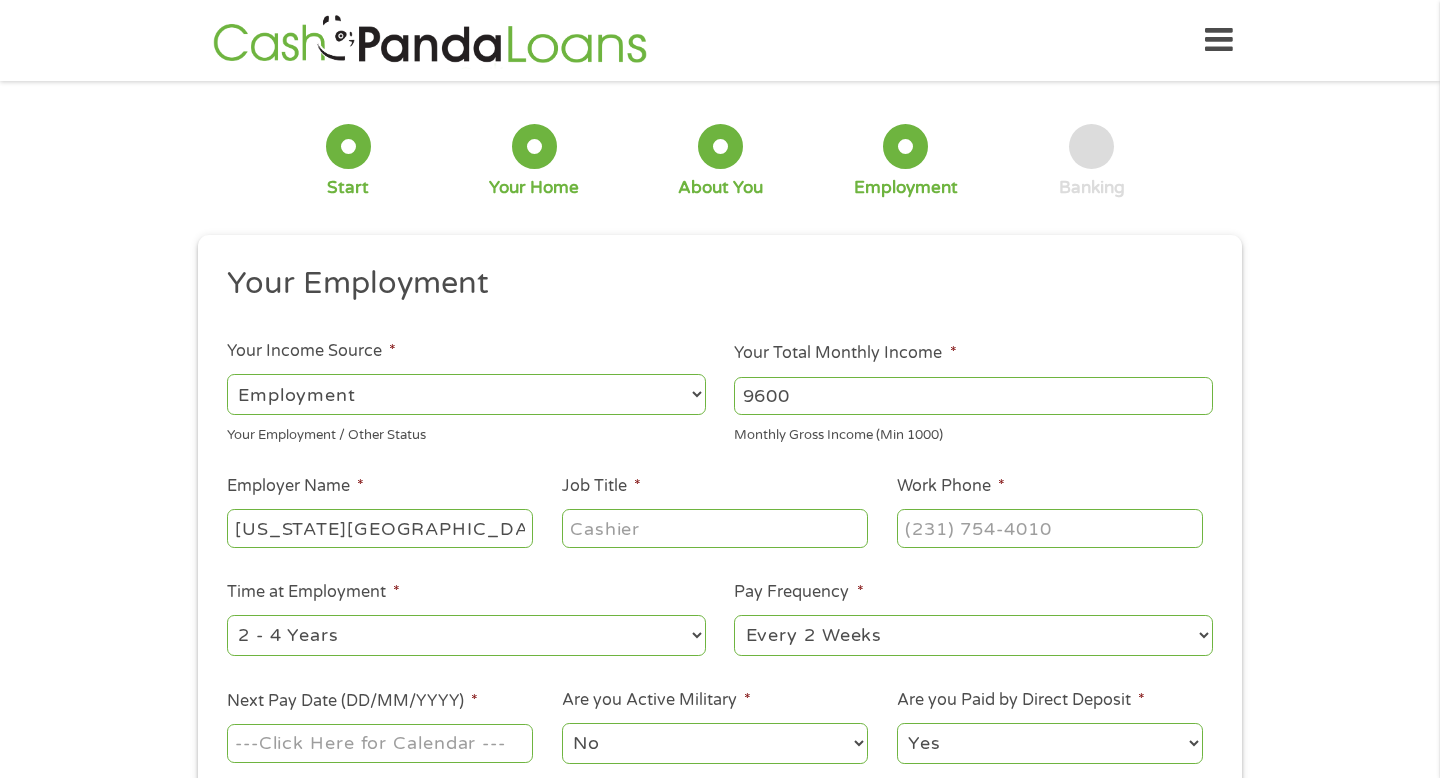 type on "[US_STATE][GEOGRAPHIC_DATA]" 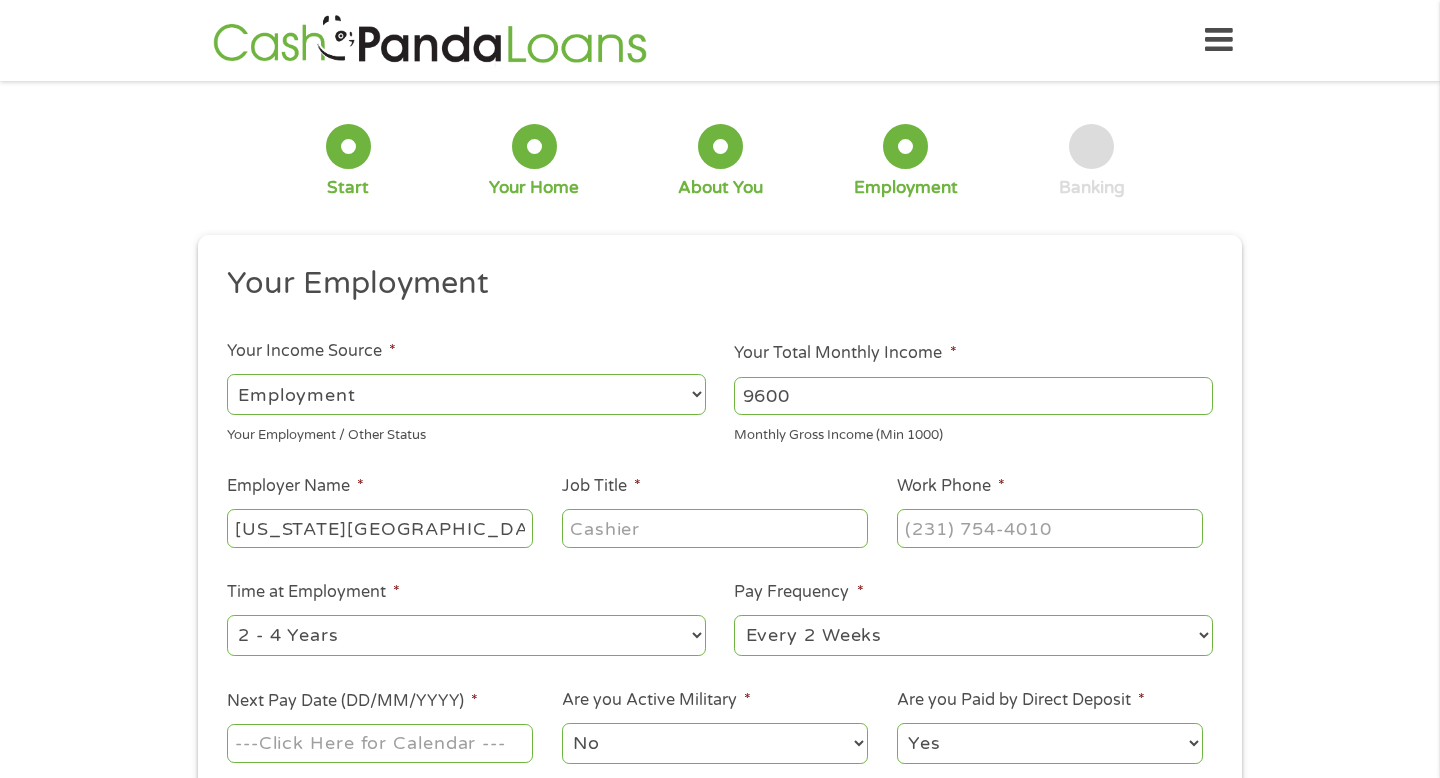 click on "Job Title *" at bounding box center [715, 528] 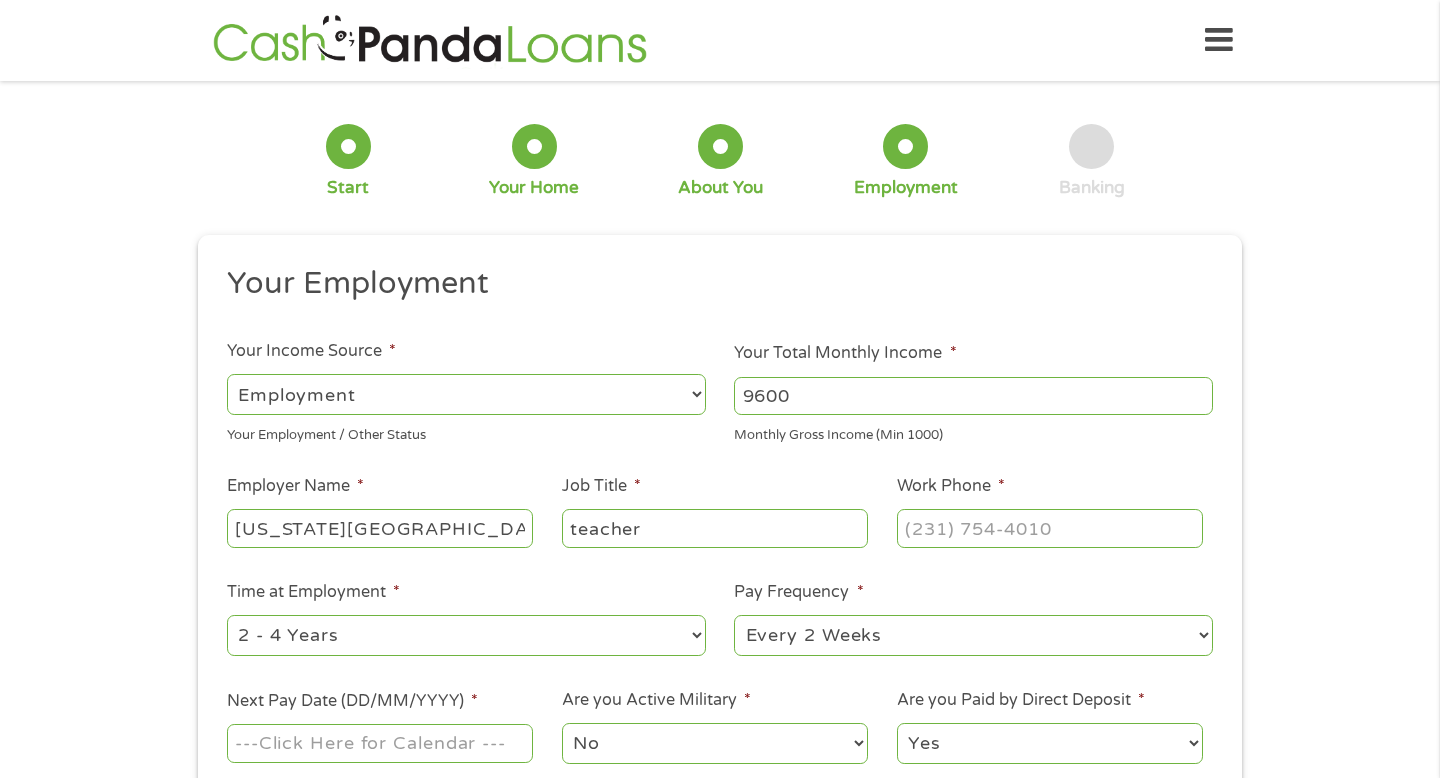 type on "teacher" 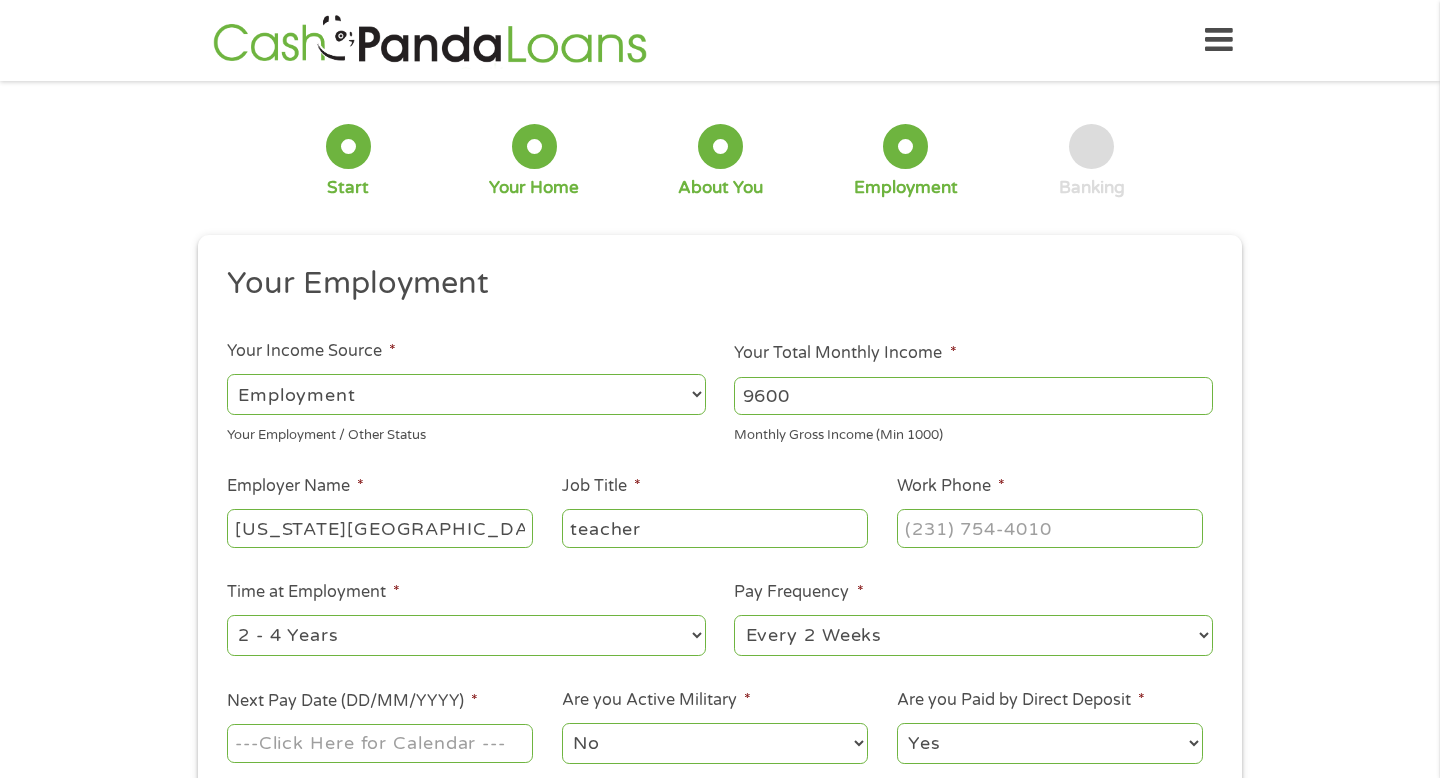 click on "Work Phone *" at bounding box center (1050, 528) 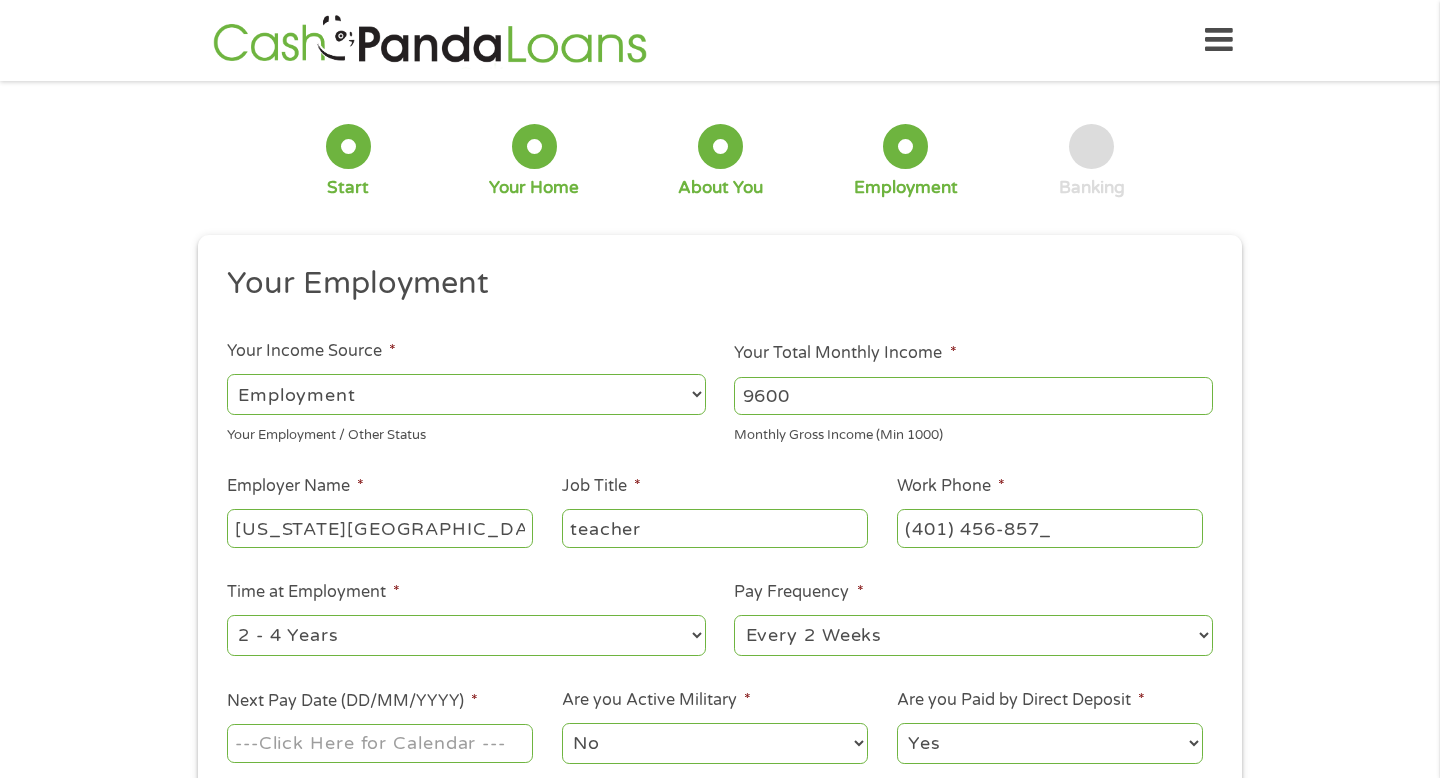 type on "[PHONE_NUMBER]" 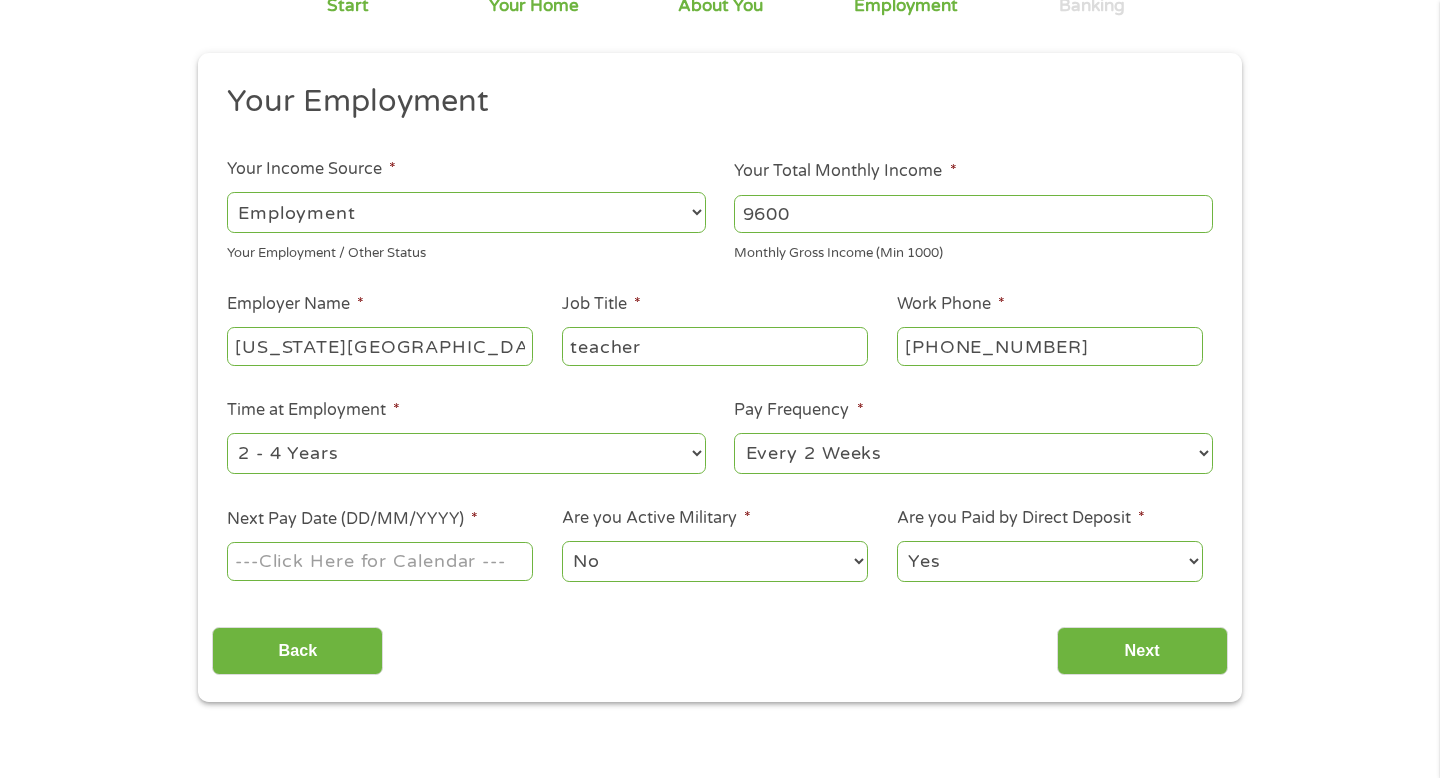 scroll, scrollTop: 184, scrollLeft: 0, axis: vertical 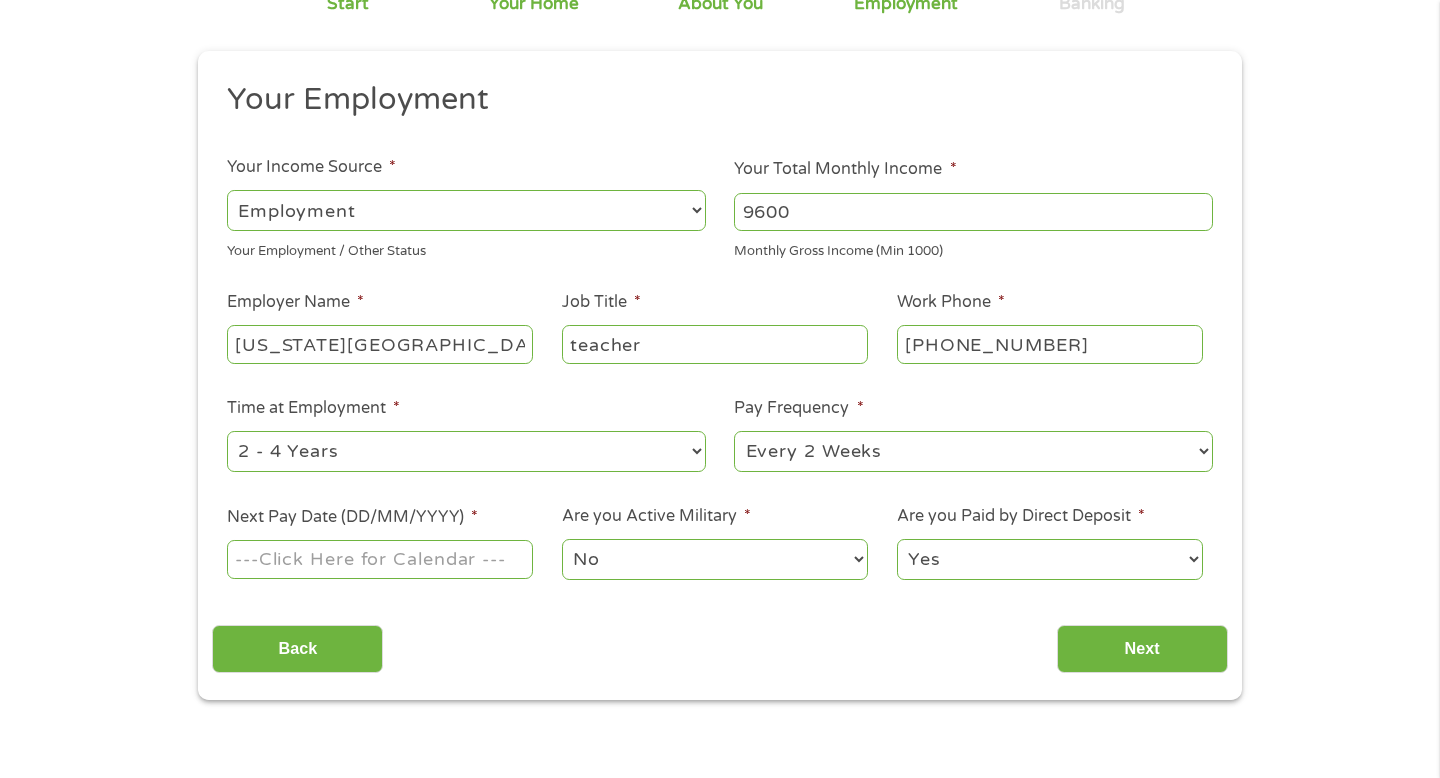click on "--- Choose one --- 1 Year or less 1 - 2 Years 2 - 4 Years Over 4 Years" at bounding box center [466, 451] 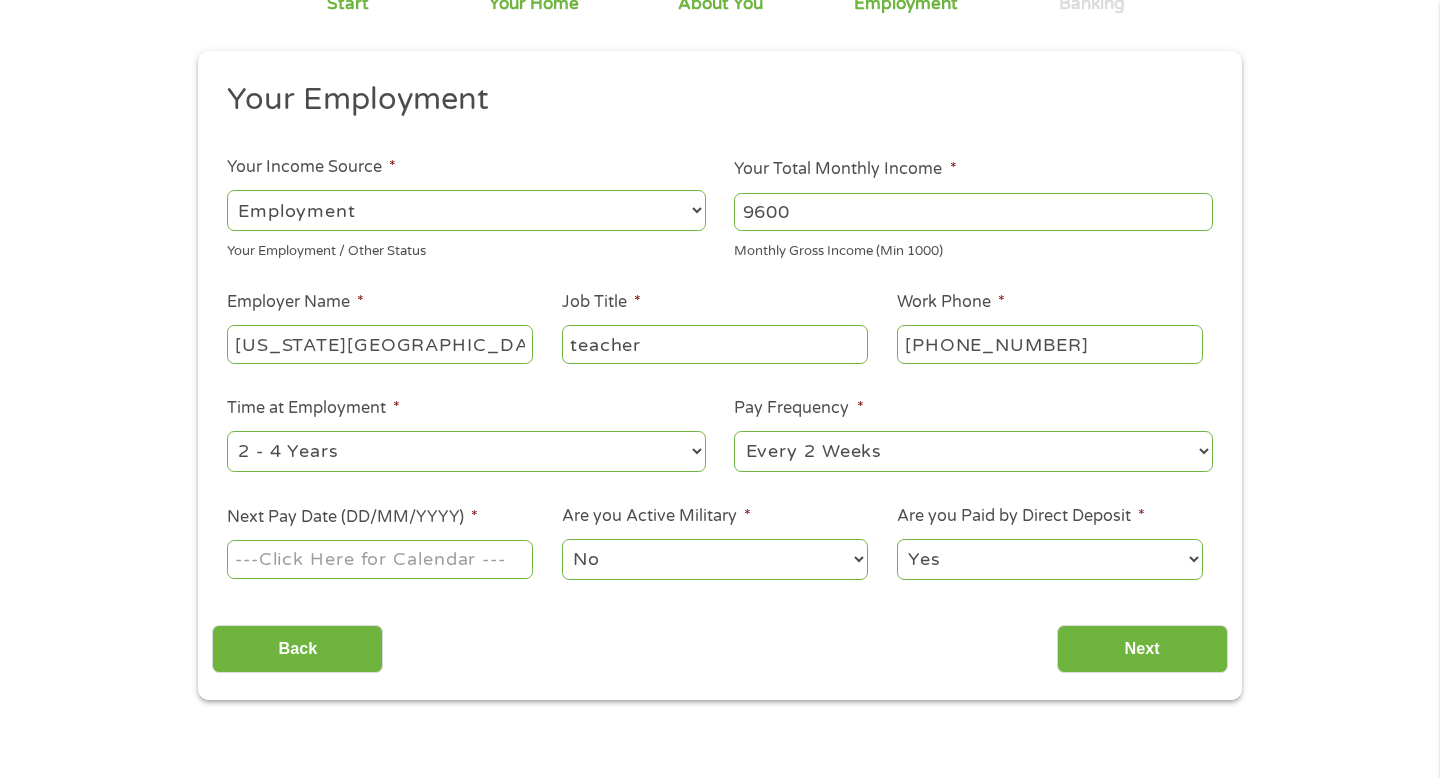 select on "60months" 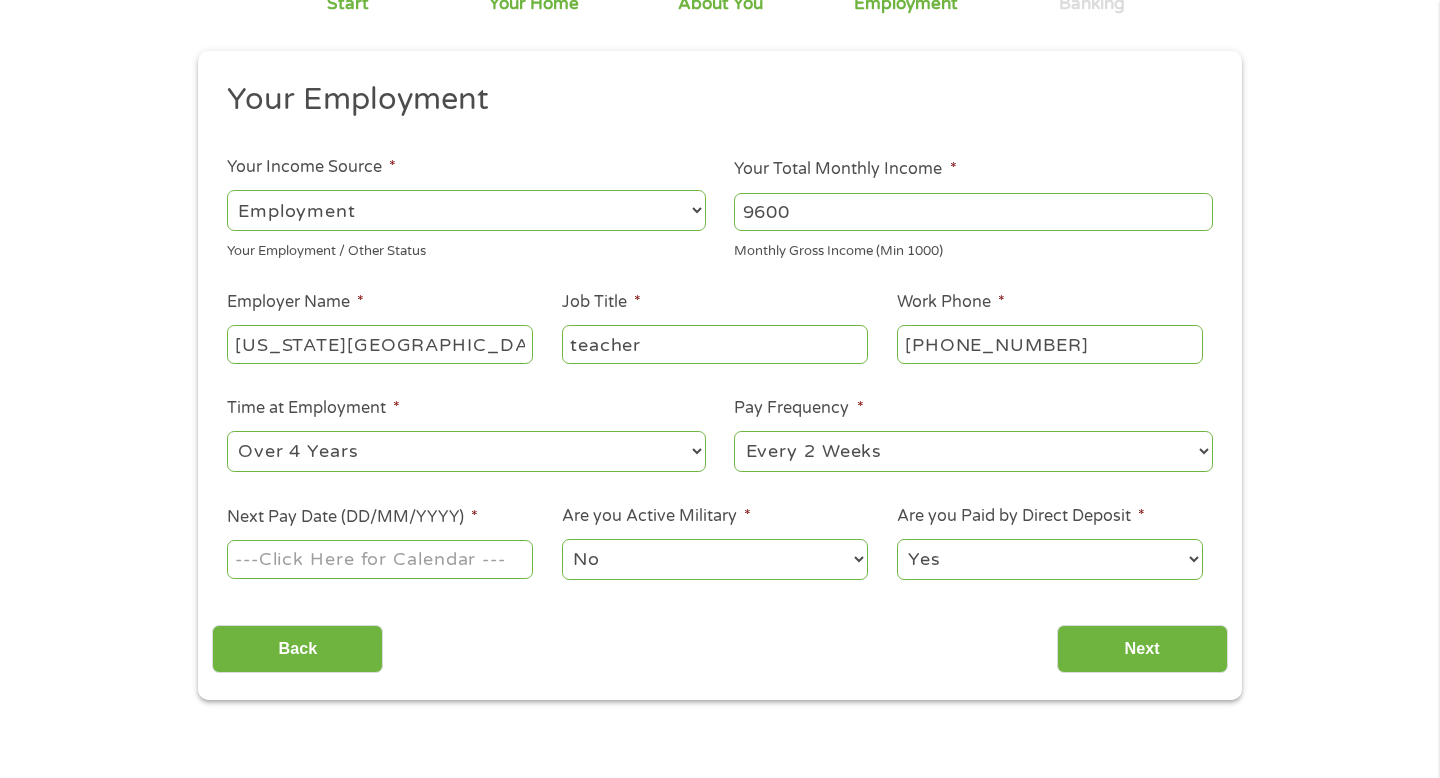 click on "Next Pay Date (DD/MM/YYYY) *" at bounding box center (380, 559) 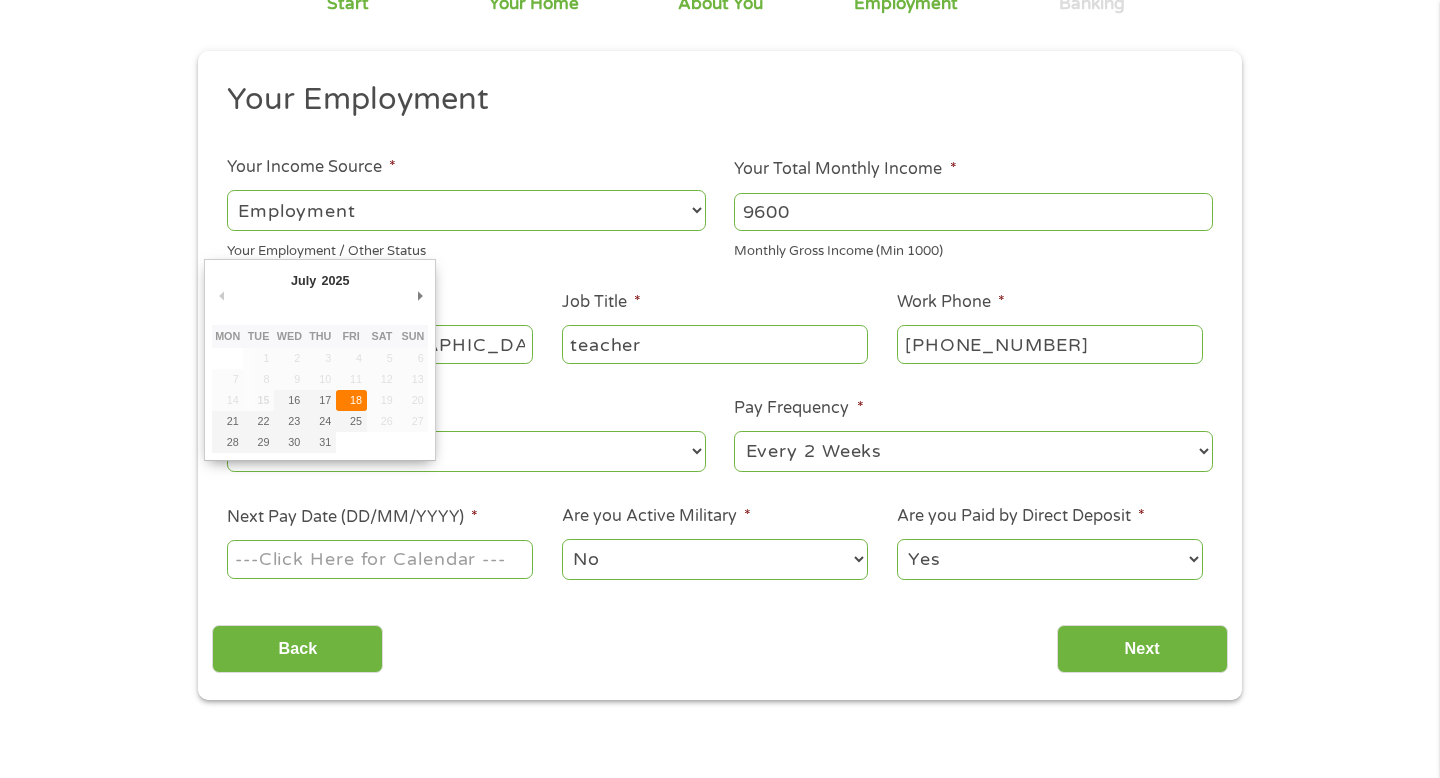 type on "[DATE]" 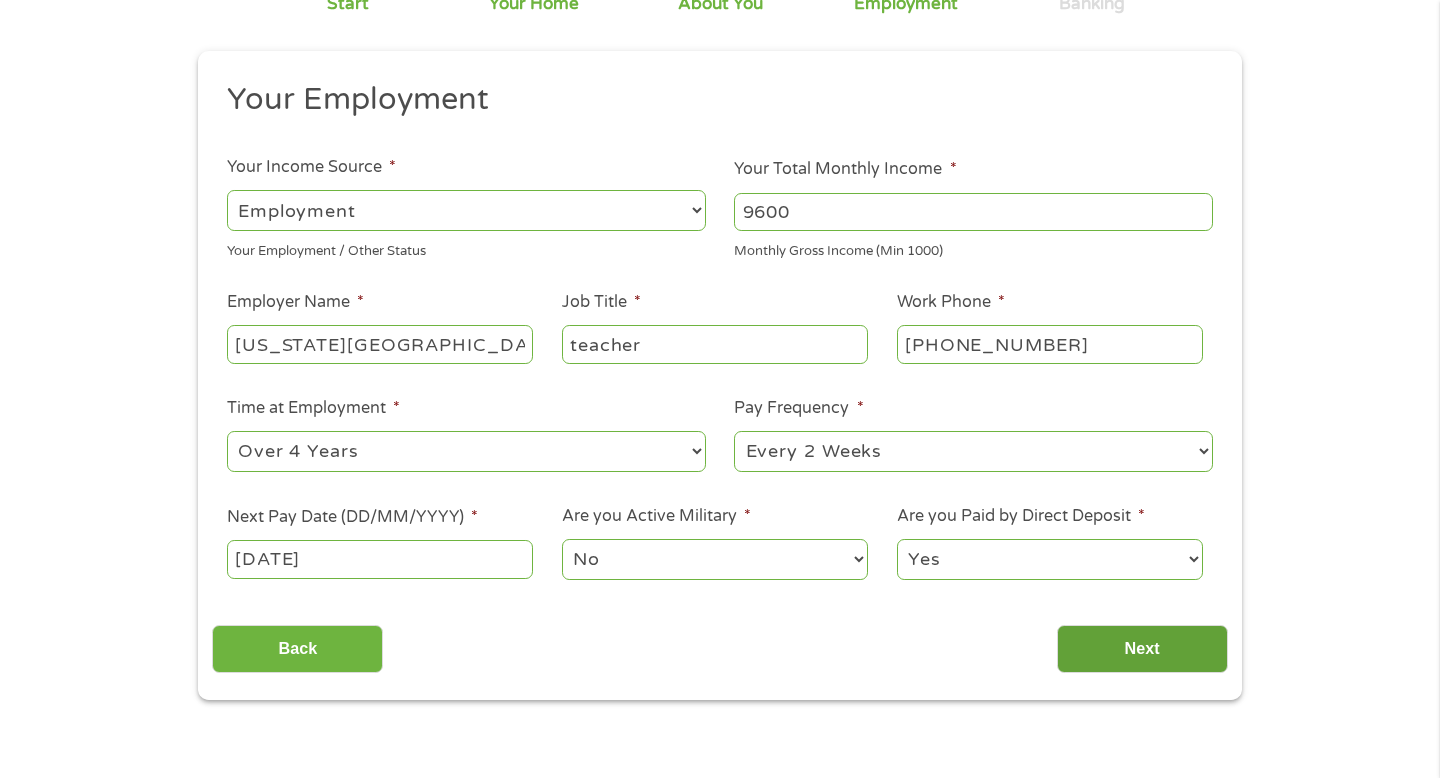 click on "Next" at bounding box center [1142, 649] 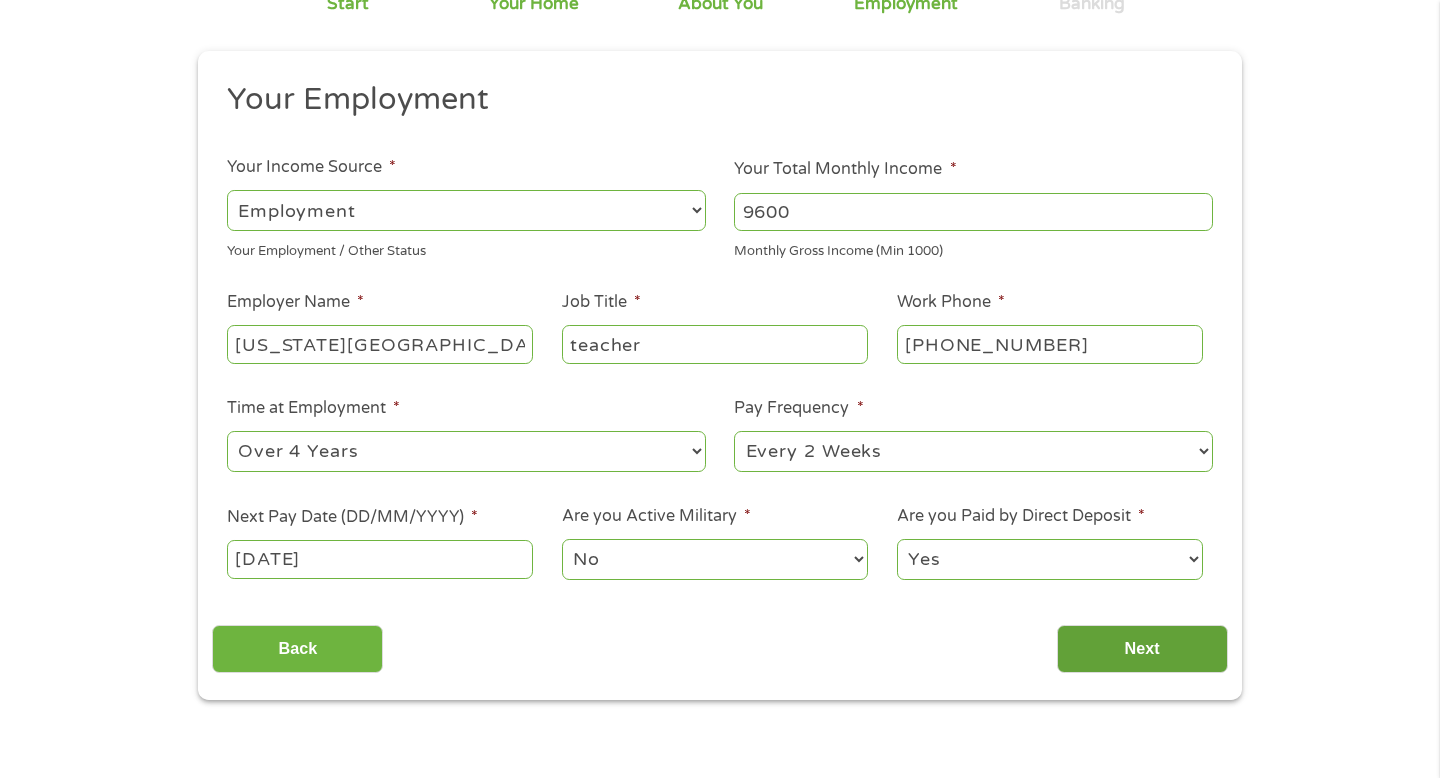 scroll, scrollTop: 8, scrollLeft: 8, axis: both 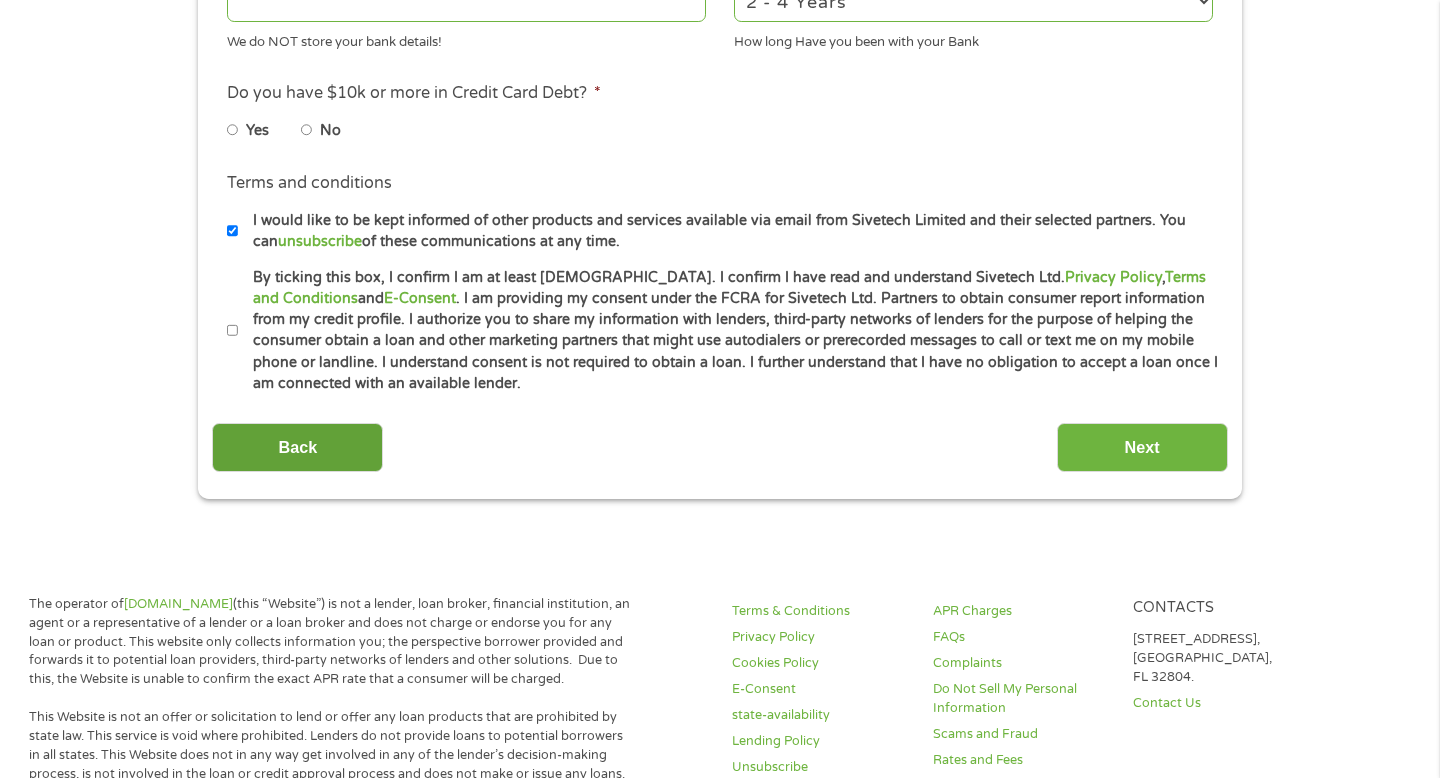click on "Back" at bounding box center (297, 447) 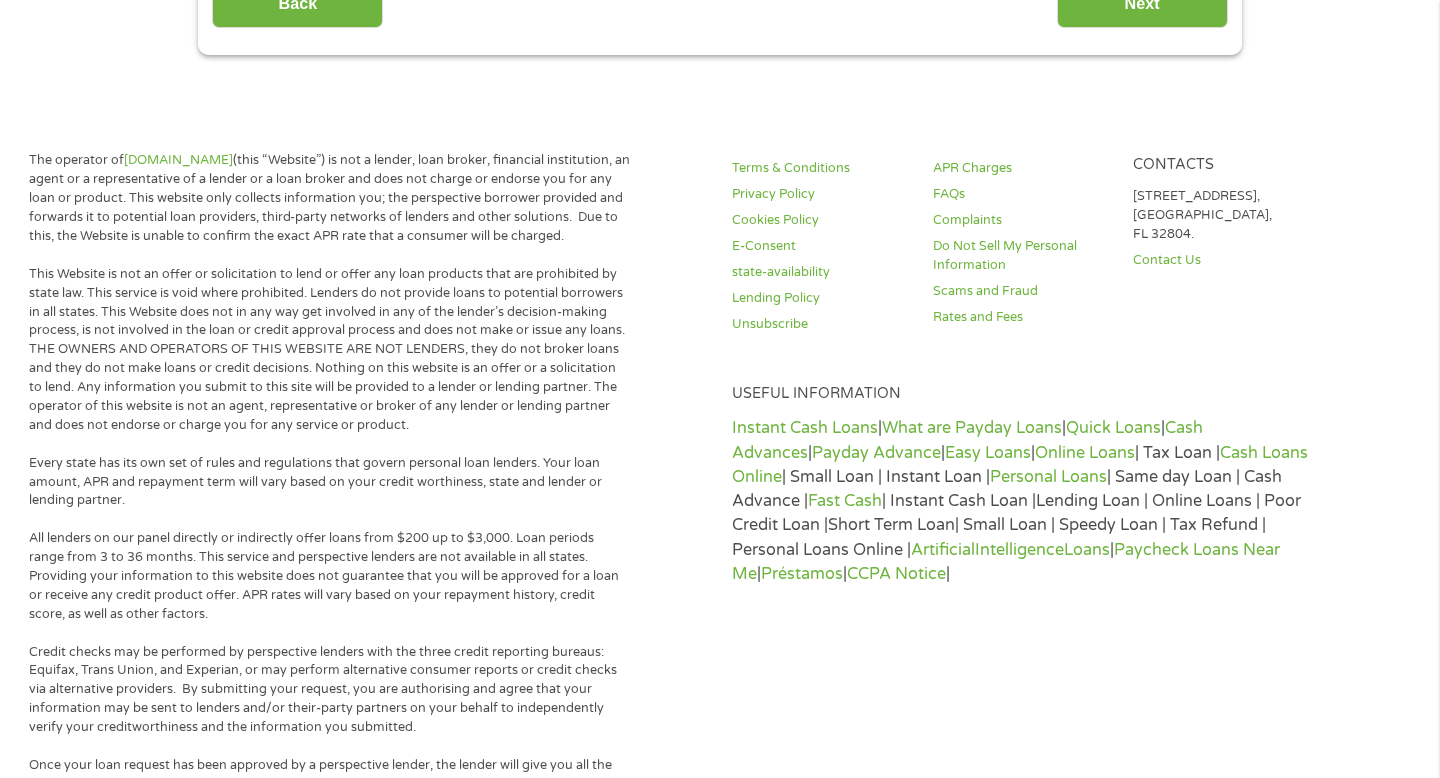 scroll, scrollTop: 8, scrollLeft: 8, axis: both 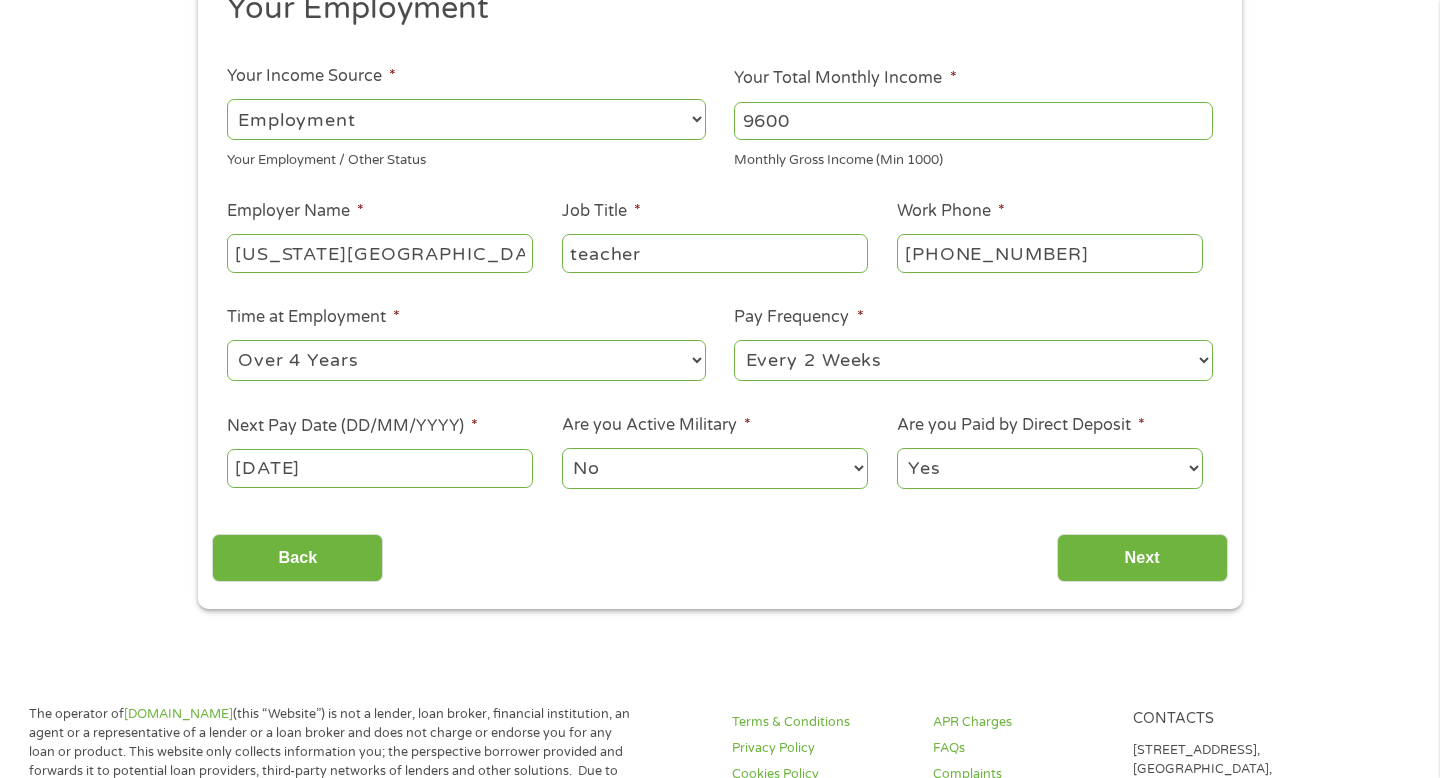 click on "Home   Get Loan Offer   How it works   FAQs   Blog   Cash Loans   Quick Loans   Online Loans   Payday Loans   Cash Advances   Préstamos   Paycheck Loans Near Me   Artificial Intelligence Loans   Contact Us                     1         Start   2         Your Home   3         About You   4         Employment   5         Banking   6
This field is hidden when viewing the form gclid This field is hidden when viewing the form Referrer [URL][DOMAIN_NAME] This field is hidden when viewing the form Source This field is hidden when viewing the form Campaign This field is hidden when viewing the form Medium This field is hidden when viewing the form adgroup This field is hidden when viewing the form creative This field is hidden when viewing the form position This field is hidden when viewing the form keyword This field is hidden when viewing the form matchtype This field is hidden when viewing the form device network email quality score" at bounding box center [720, 947] 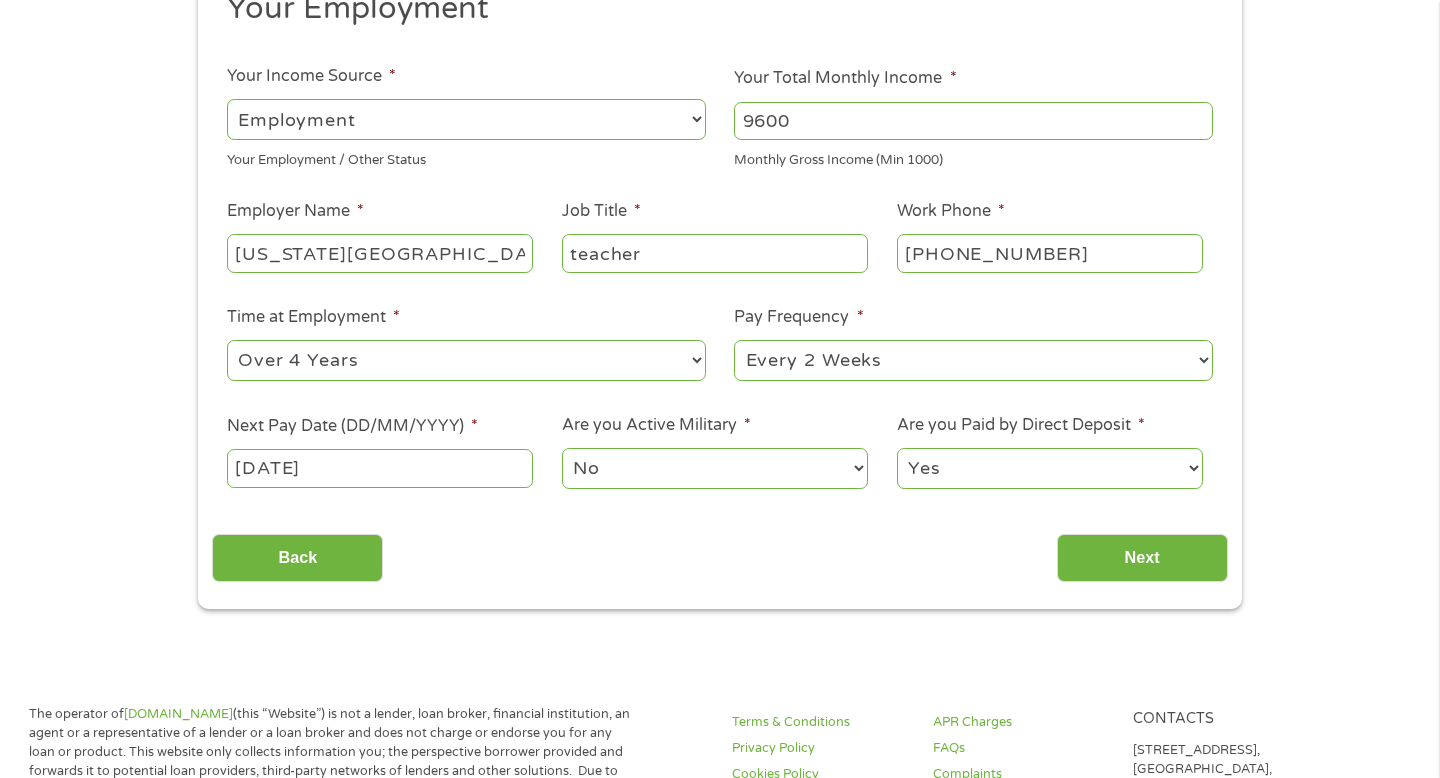 click on "[DATE]" at bounding box center [380, 468] 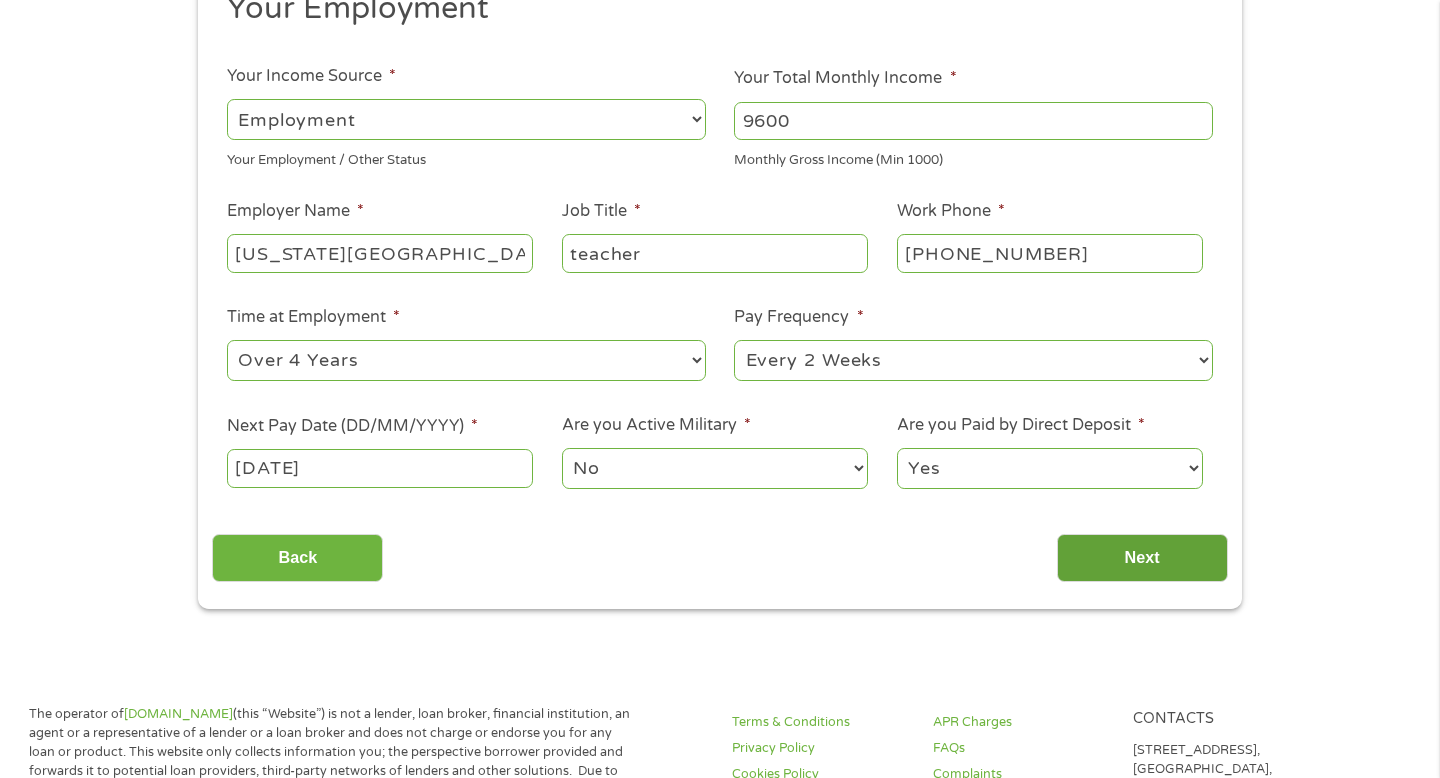 click on "Next" at bounding box center (1142, 558) 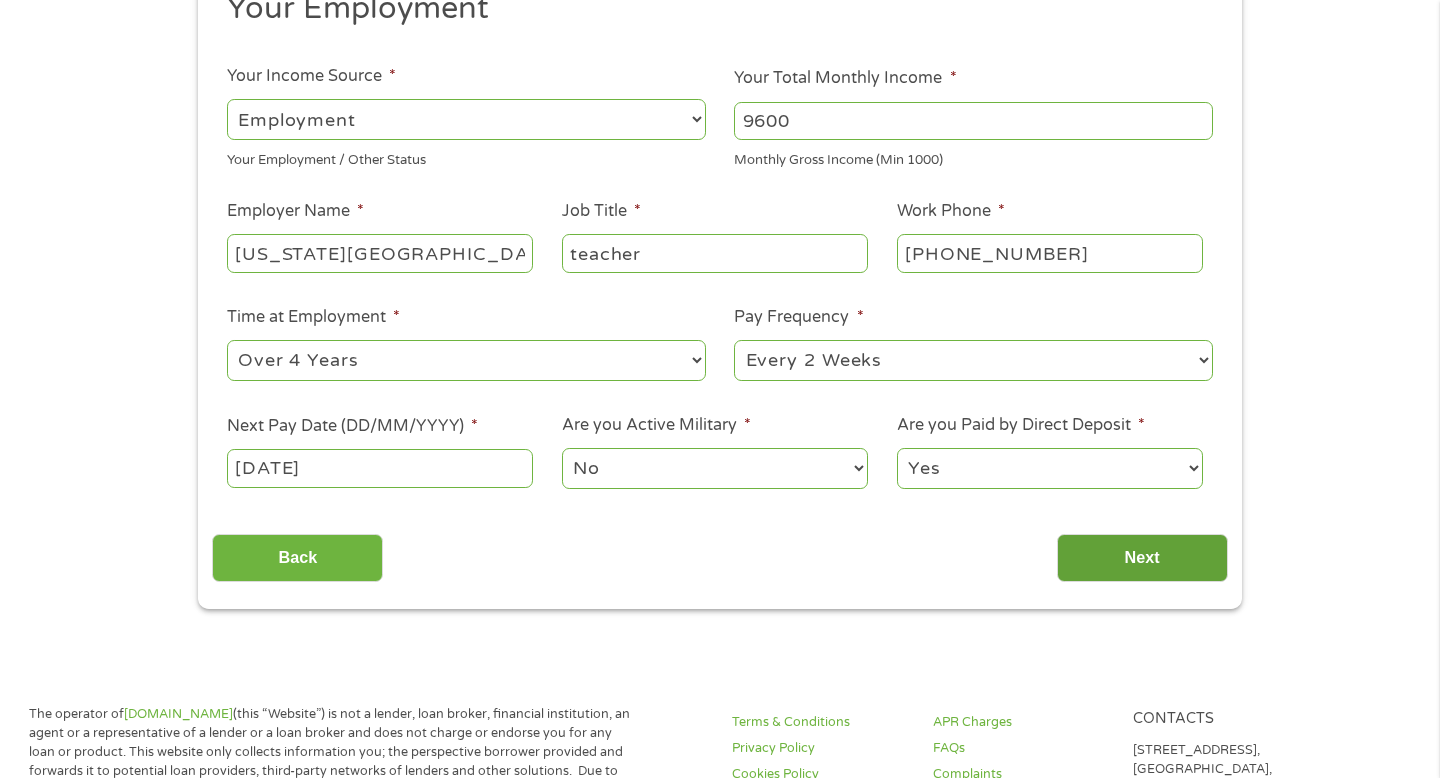 scroll, scrollTop: 8, scrollLeft: 8, axis: both 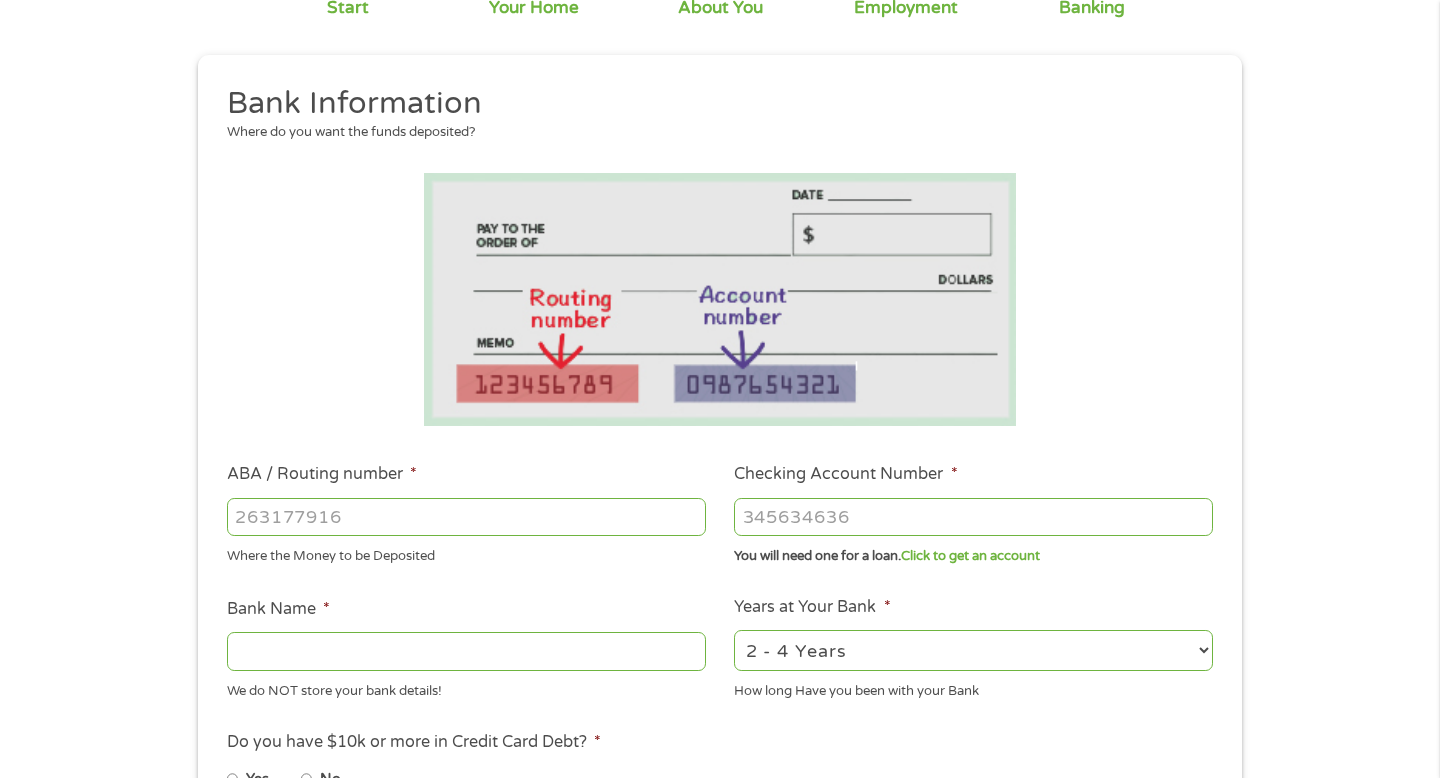 click on "ABA / Routing number *" at bounding box center [466, 517] 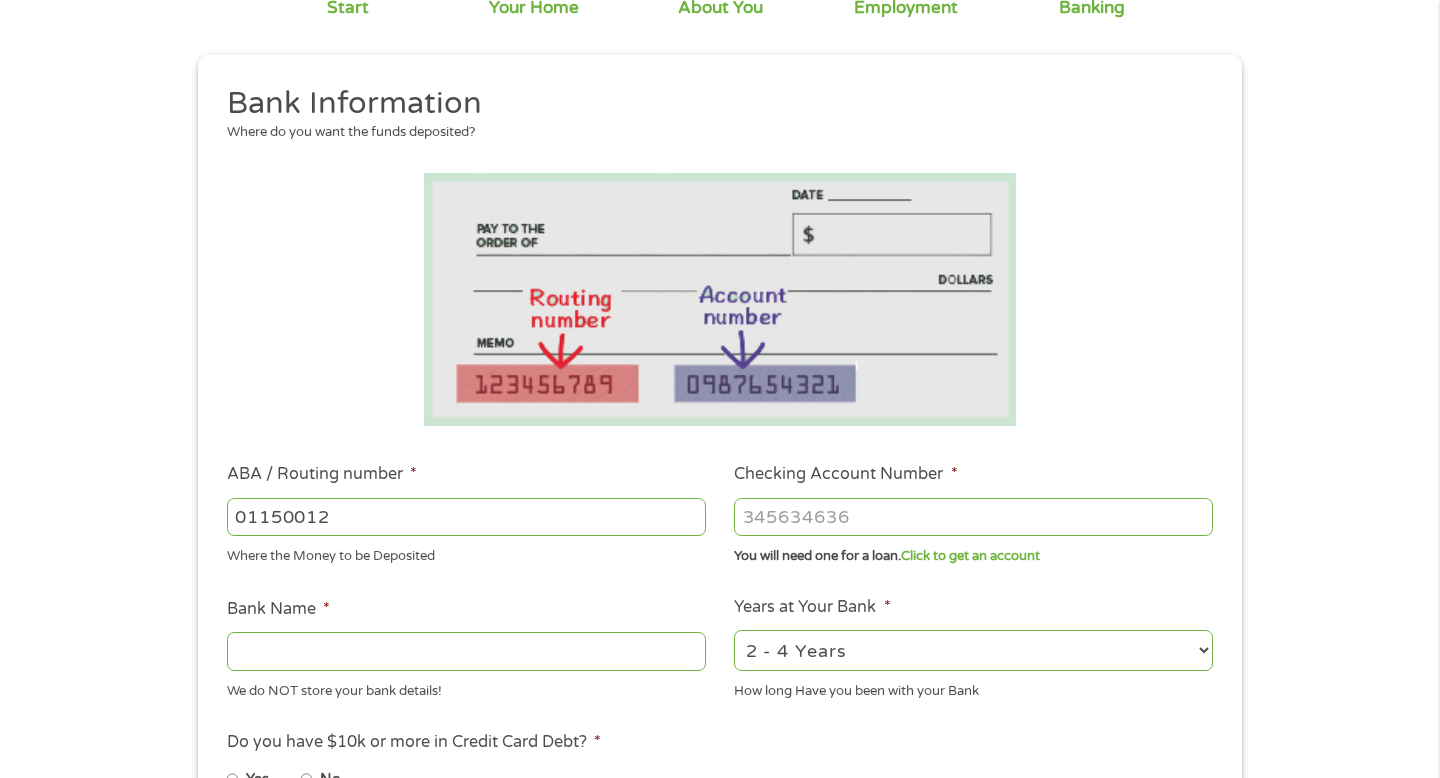 type on "011500120" 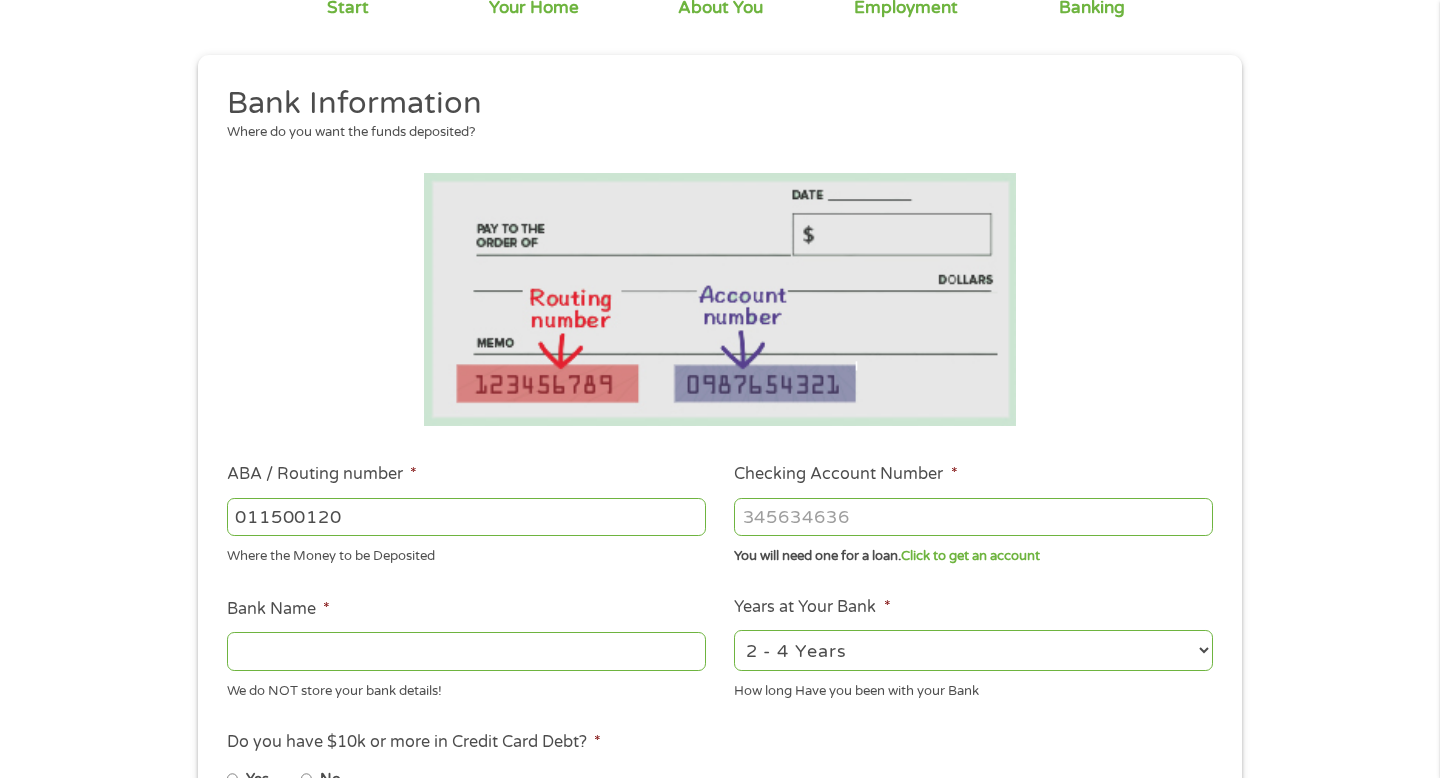 type on "CITIZENS BANK NATIONAL ASSOCIATION" 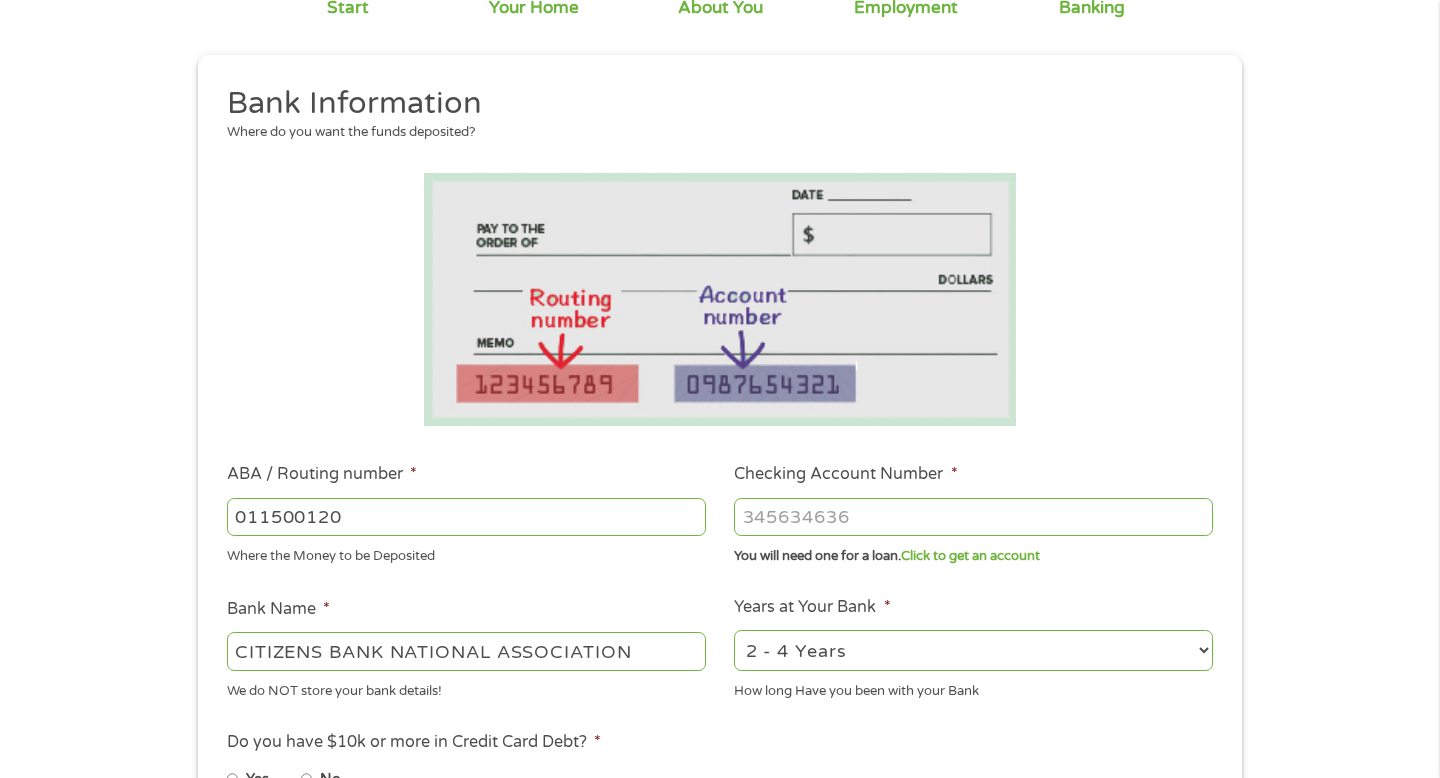 type on "011500120" 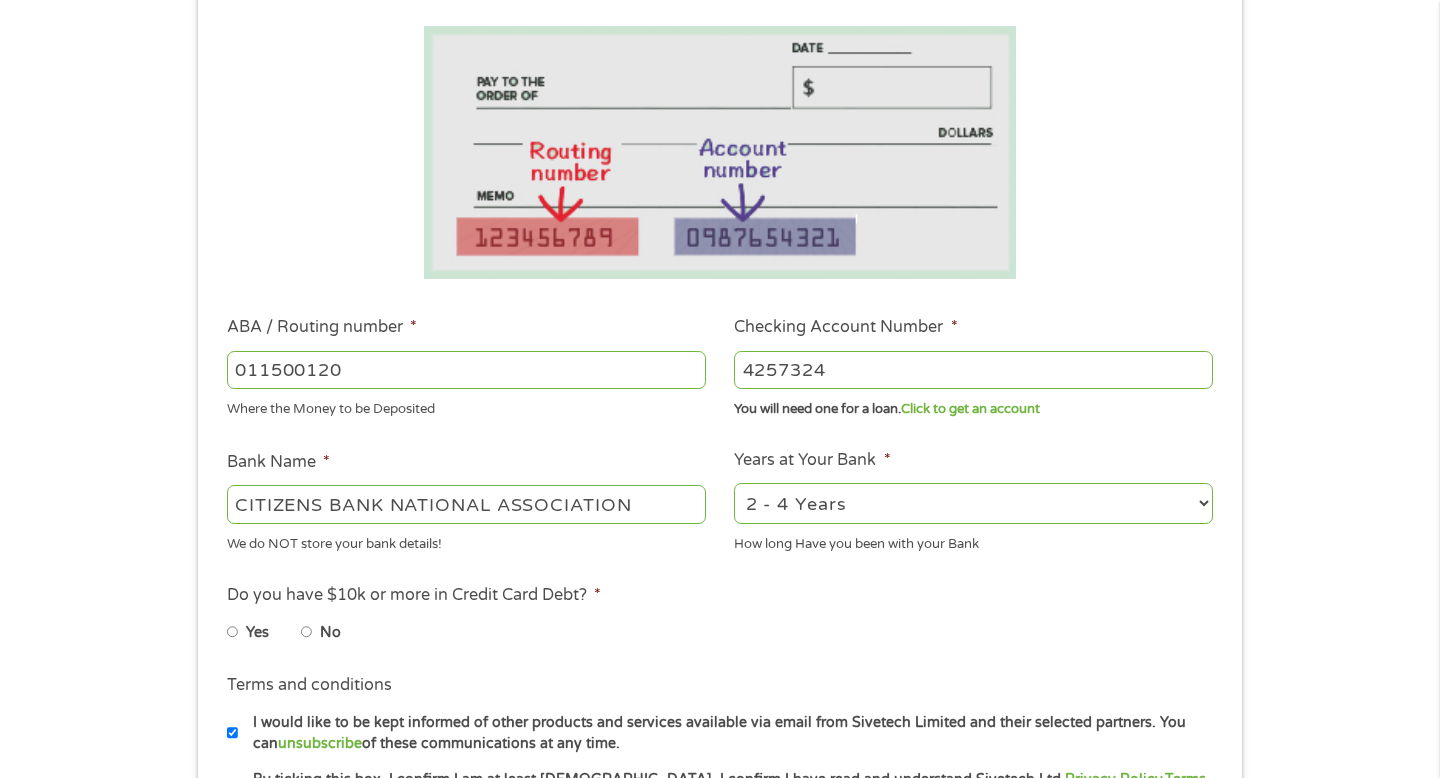 scroll, scrollTop: 345, scrollLeft: 0, axis: vertical 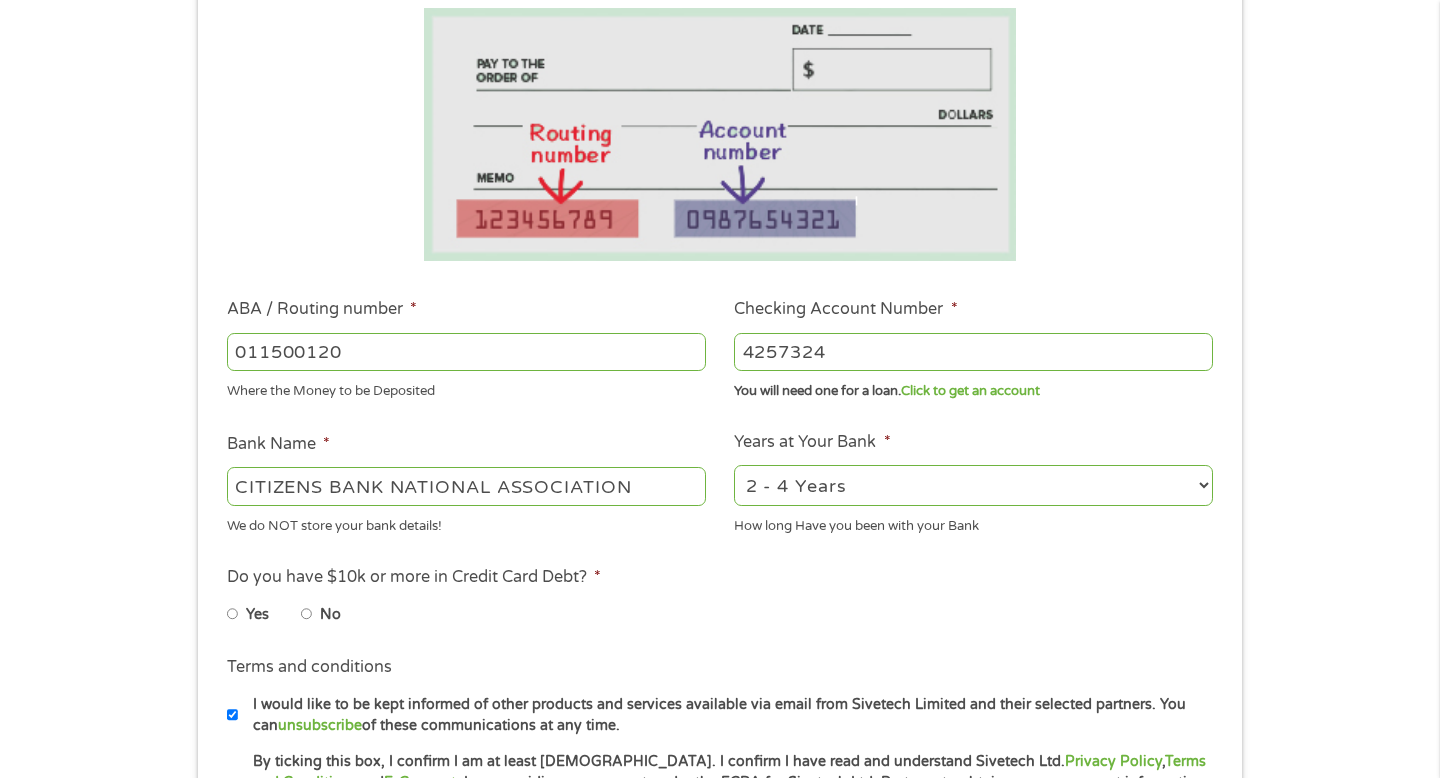 type on "4257324" 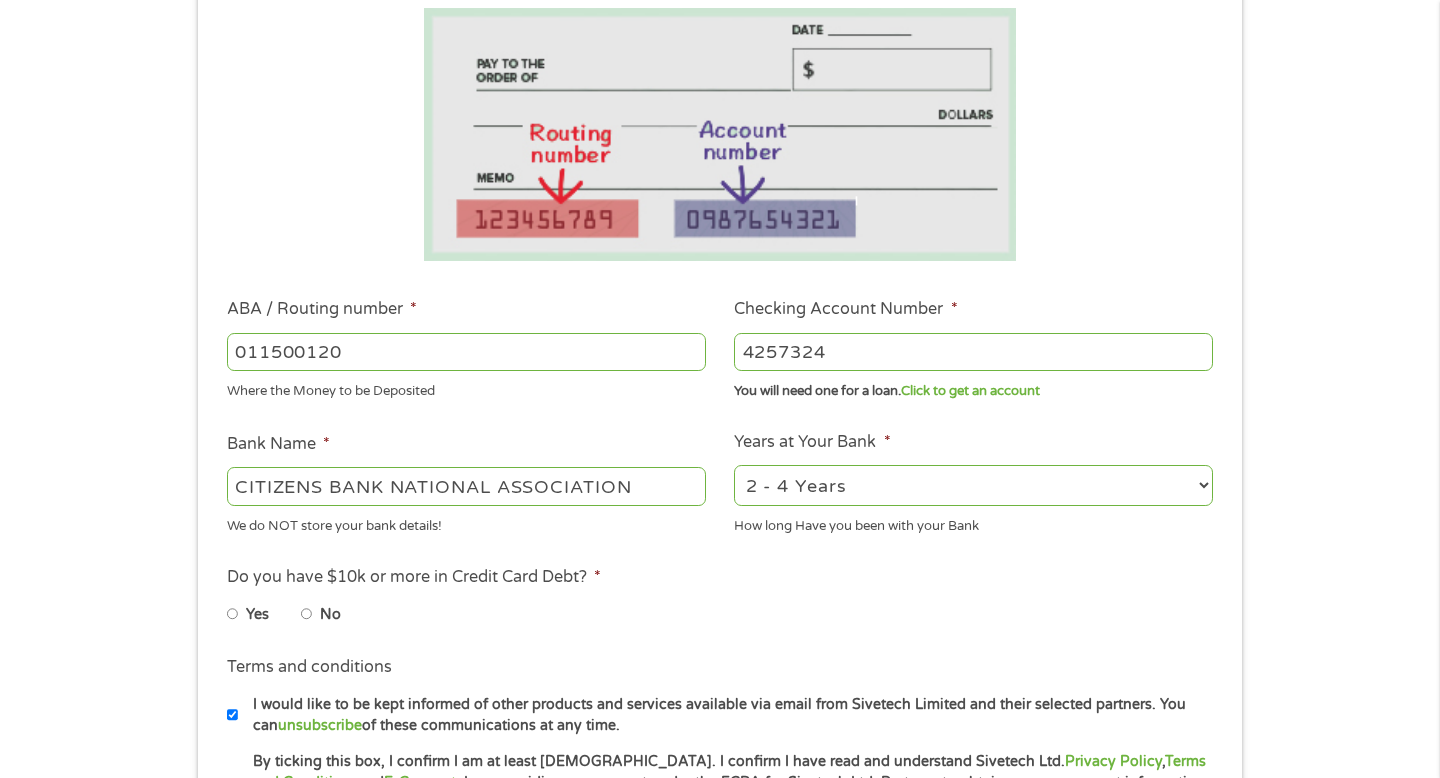 click on "2 - 4 Years 6 - 12 Months 1 - 2 Years Over 4 Years" at bounding box center (973, 485) 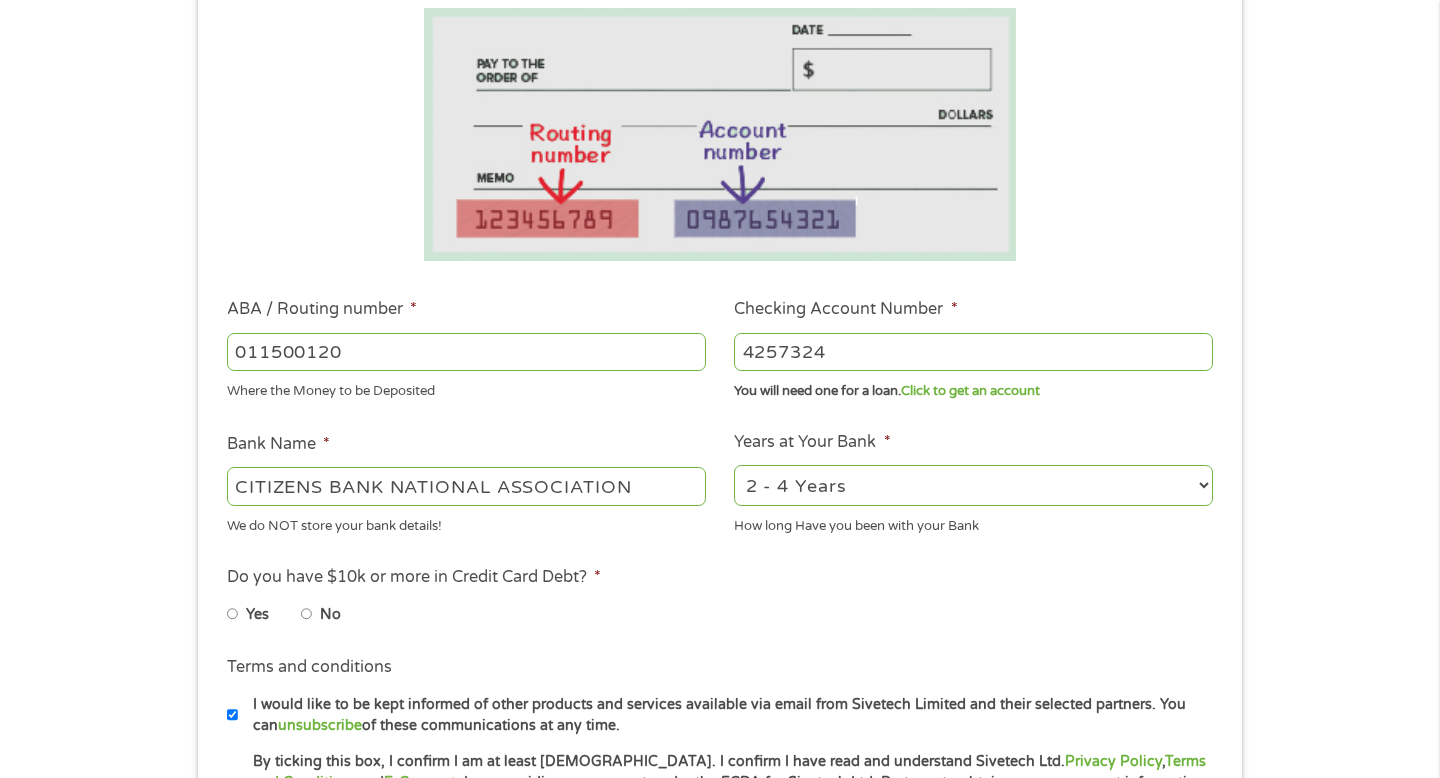 select on "60months" 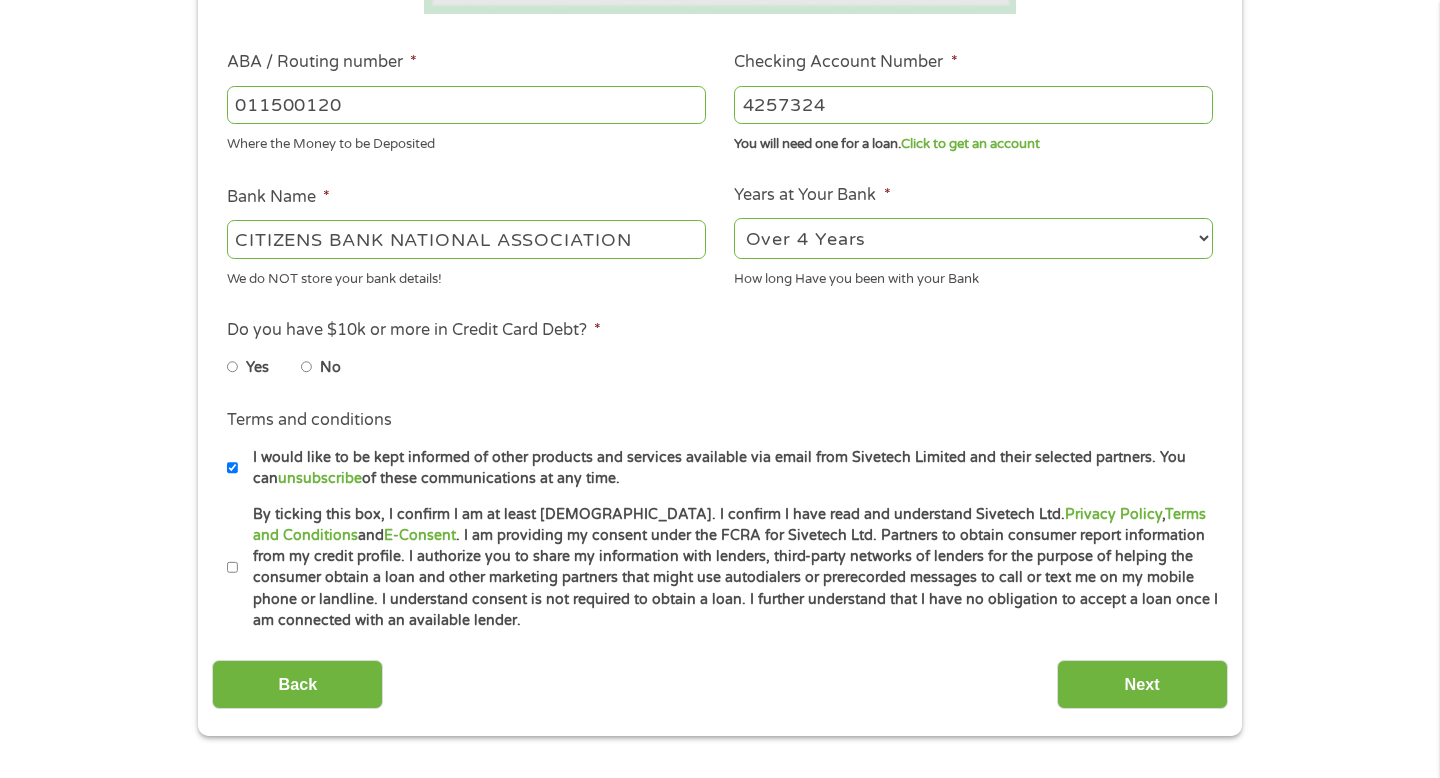scroll, scrollTop: 596, scrollLeft: 0, axis: vertical 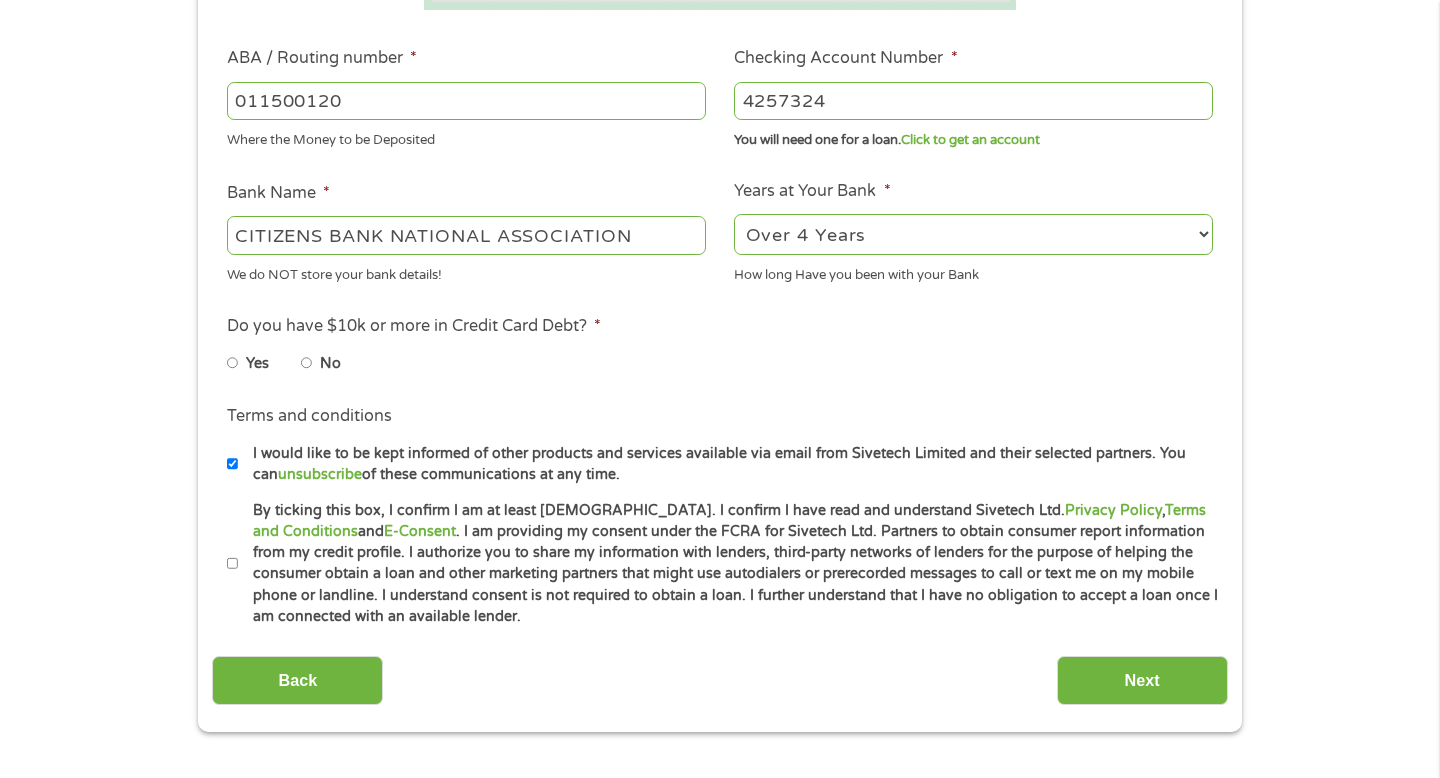 click on "No" at bounding box center [307, 363] 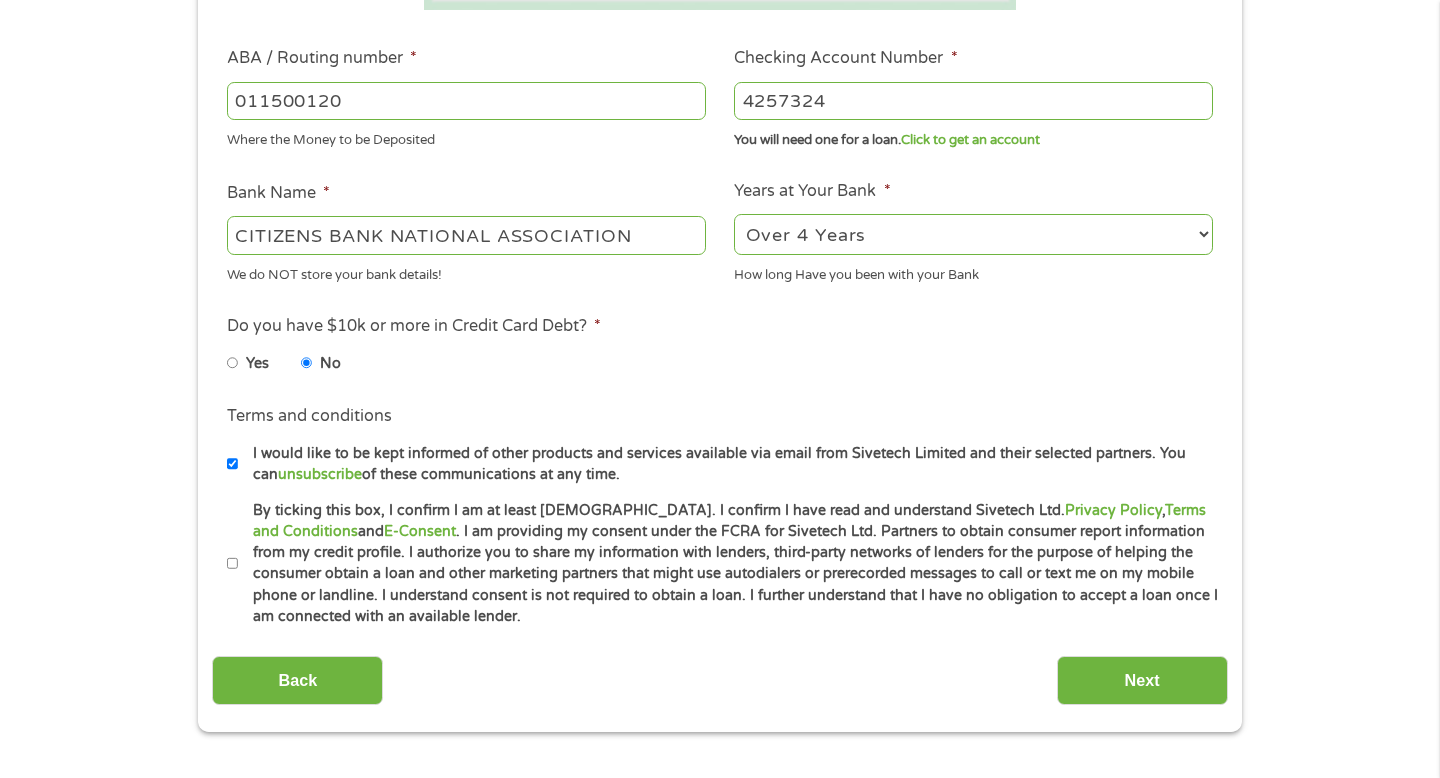 click on "By ticking this box, I confirm I am at least [DEMOGRAPHIC_DATA]. I confirm I have read and understand Sivetech Ltd.  Privacy Policy ,  Terms and Conditions  and  E-Consent . I am providing my consent under the FCRA for Sivetech Ltd. Partners to obtain consumer report information from my credit profile. I authorize you to share my information with lenders, third-party networks of lenders for the purpose of helping the consumer obtain a loan and other marketing partners that might use autodialers or prerecorded messages to call or text me on my mobile phone or landline. I understand consent is not required to obtain a loan. I further understand that I have no obligation to accept a loan once I am connected with an available lender." at bounding box center (233, 564) 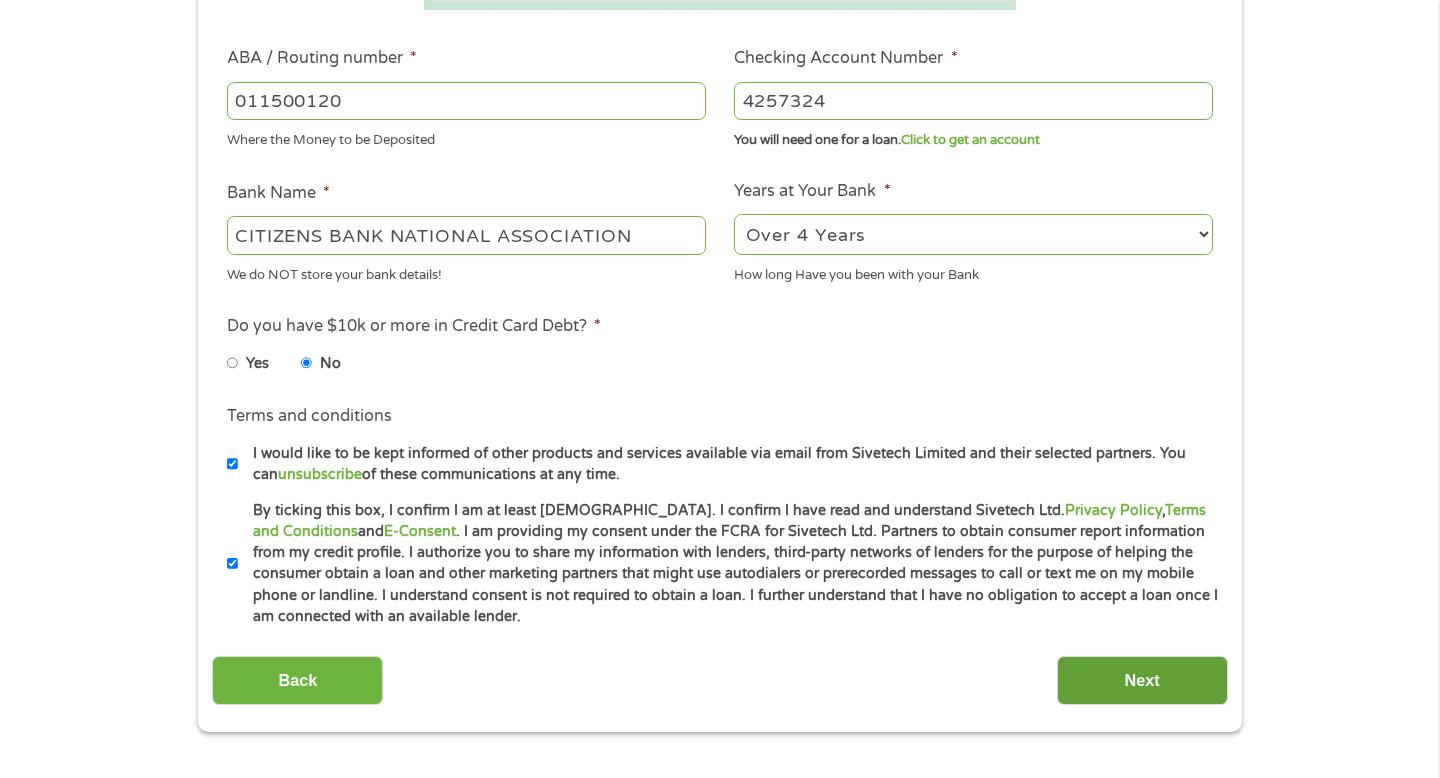 click on "Next" at bounding box center [1142, 680] 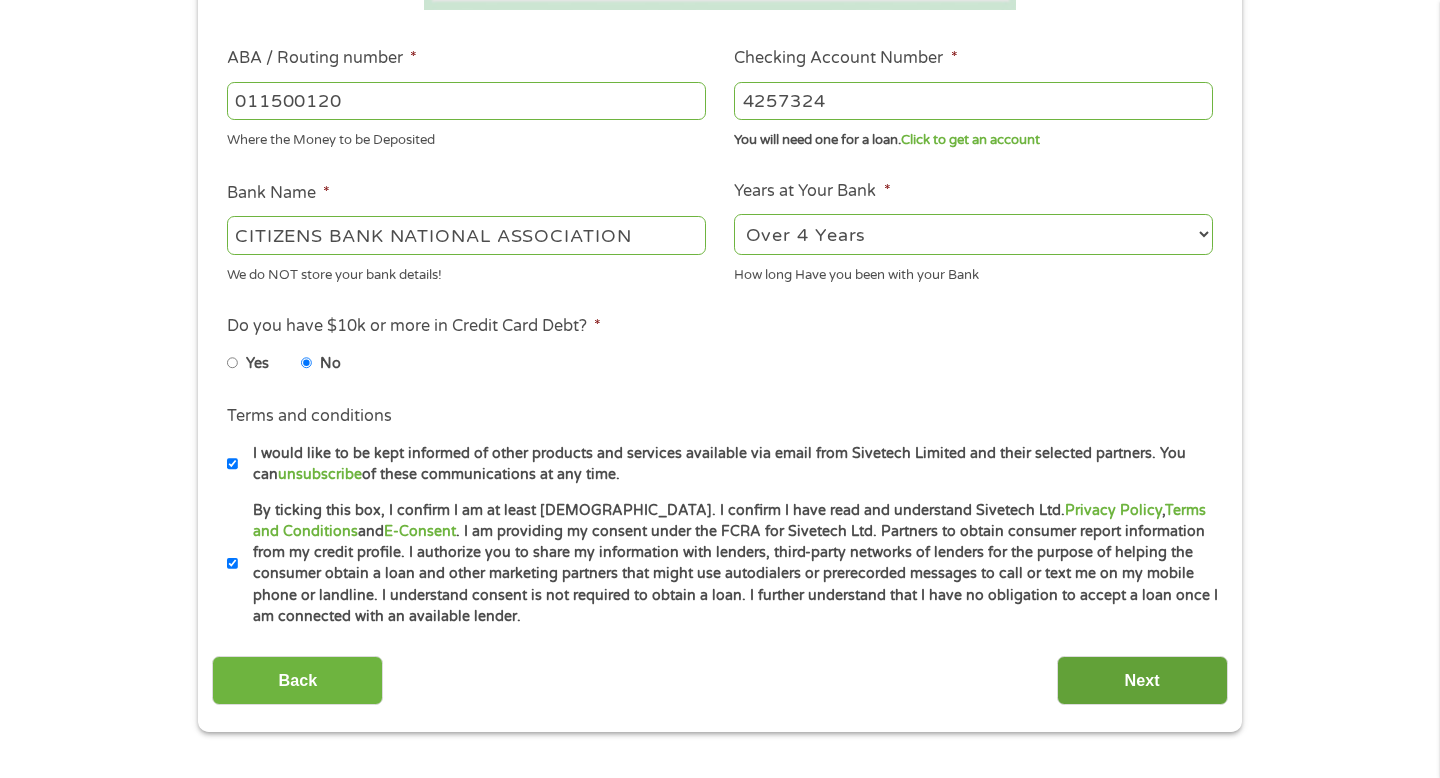 scroll, scrollTop: 8, scrollLeft: 8, axis: both 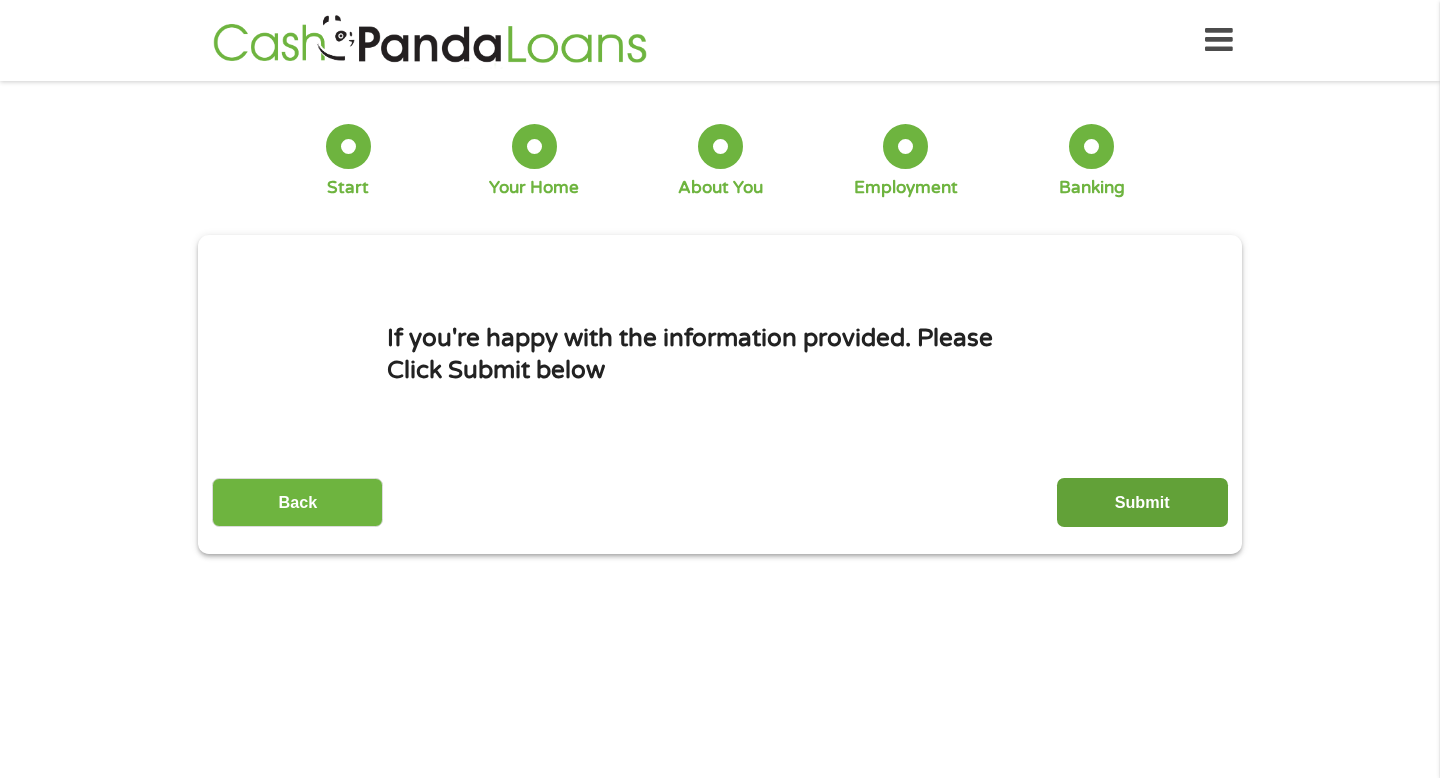 click on "Submit" at bounding box center [1142, 502] 